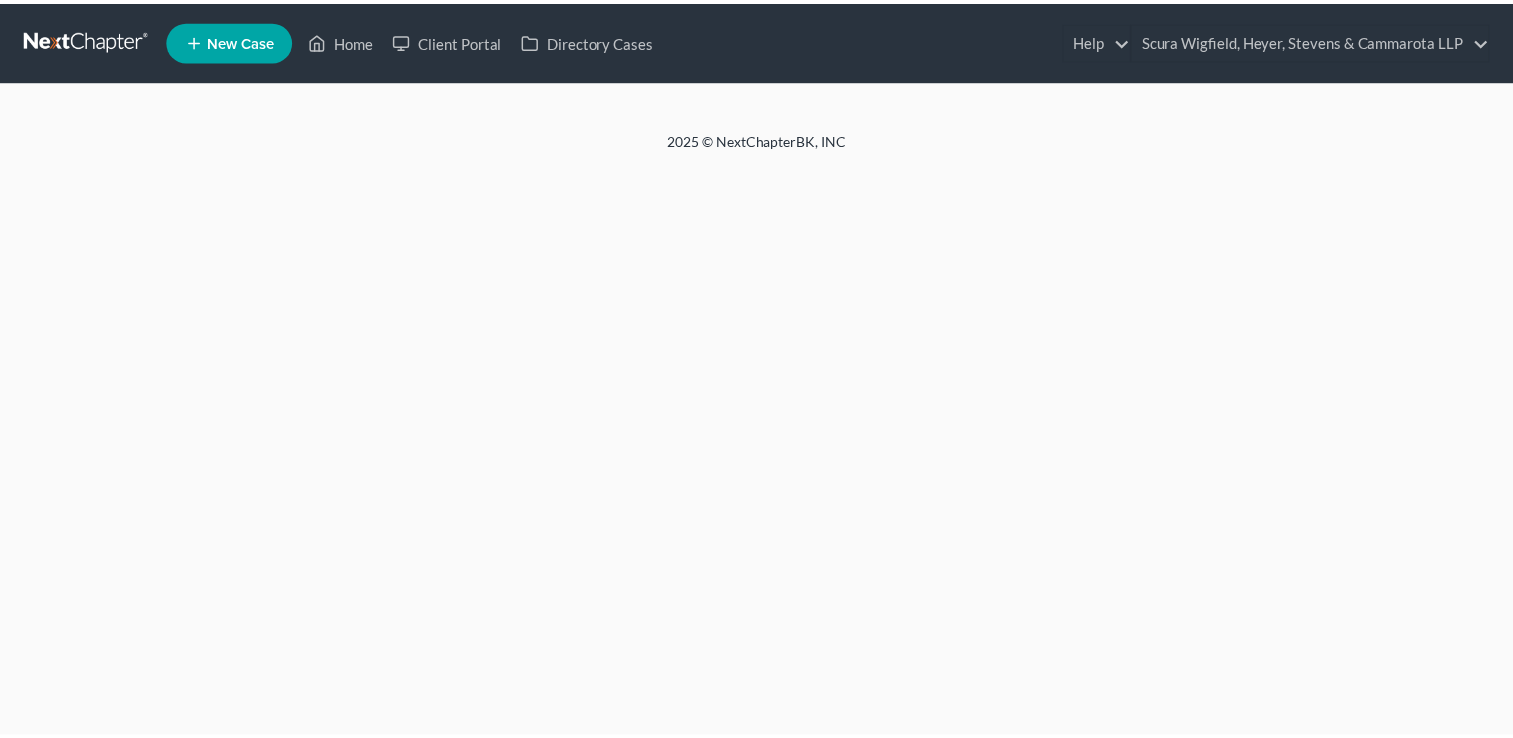 scroll, scrollTop: 0, scrollLeft: 0, axis: both 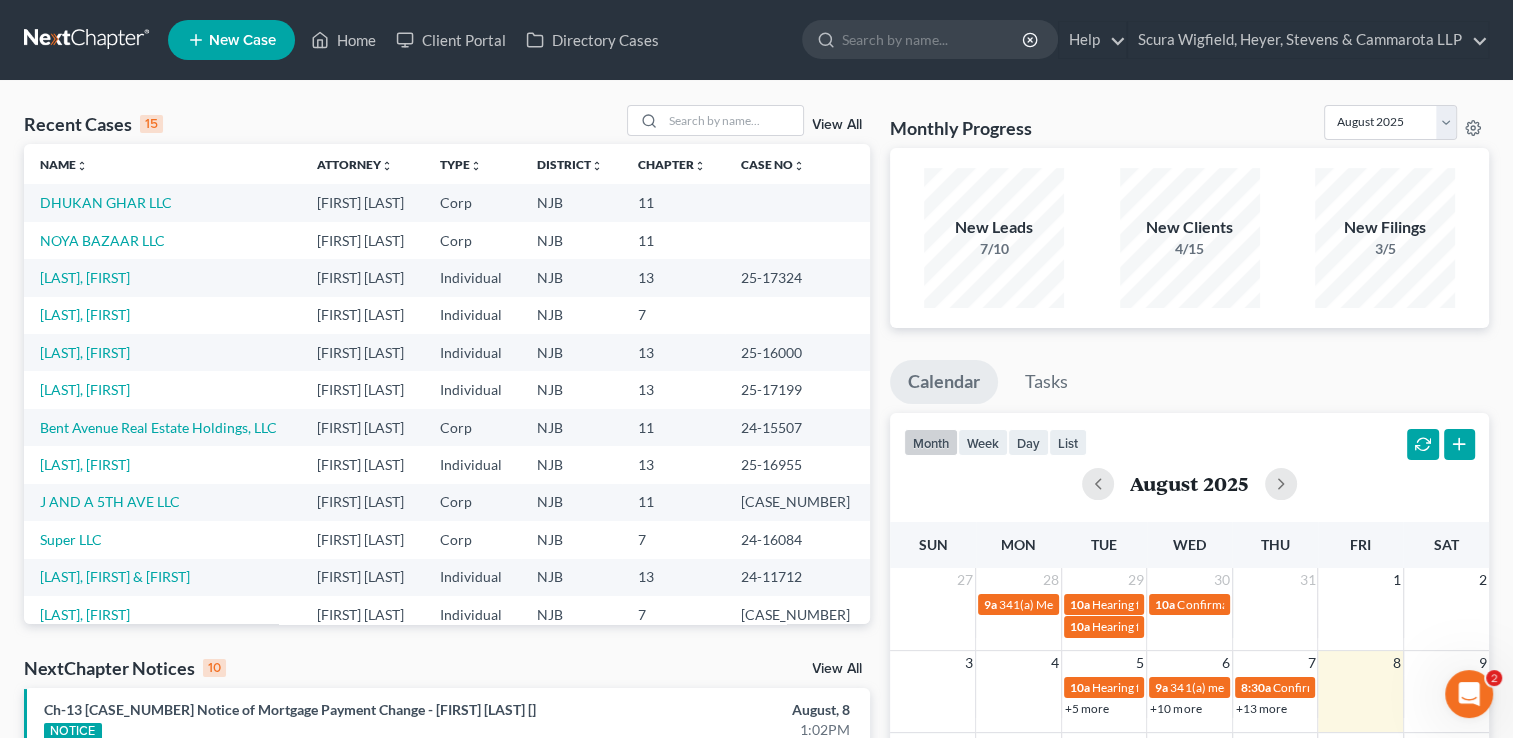 click on "View All" at bounding box center (837, 125) 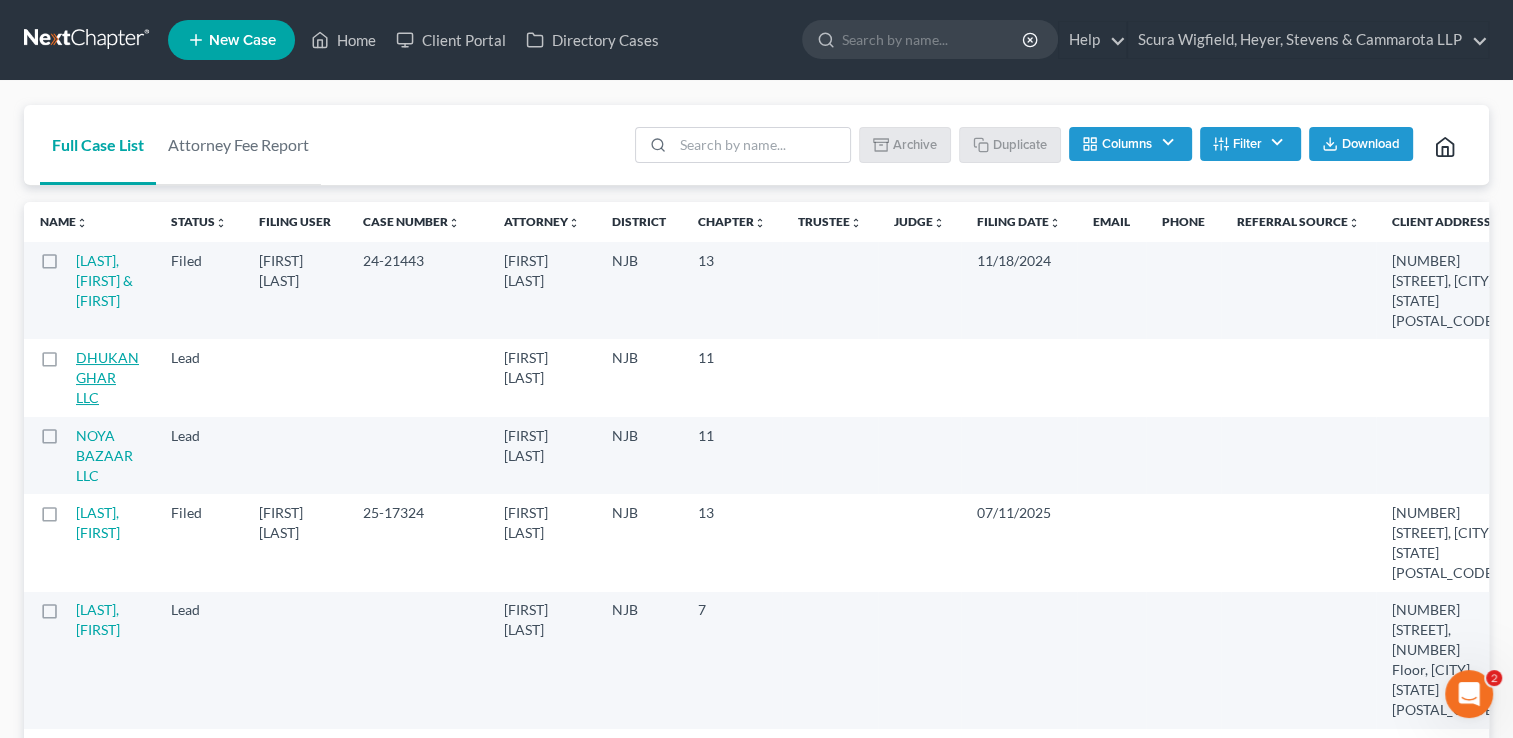 click on "DHUKAN GHAR LLC" at bounding box center [107, 377] 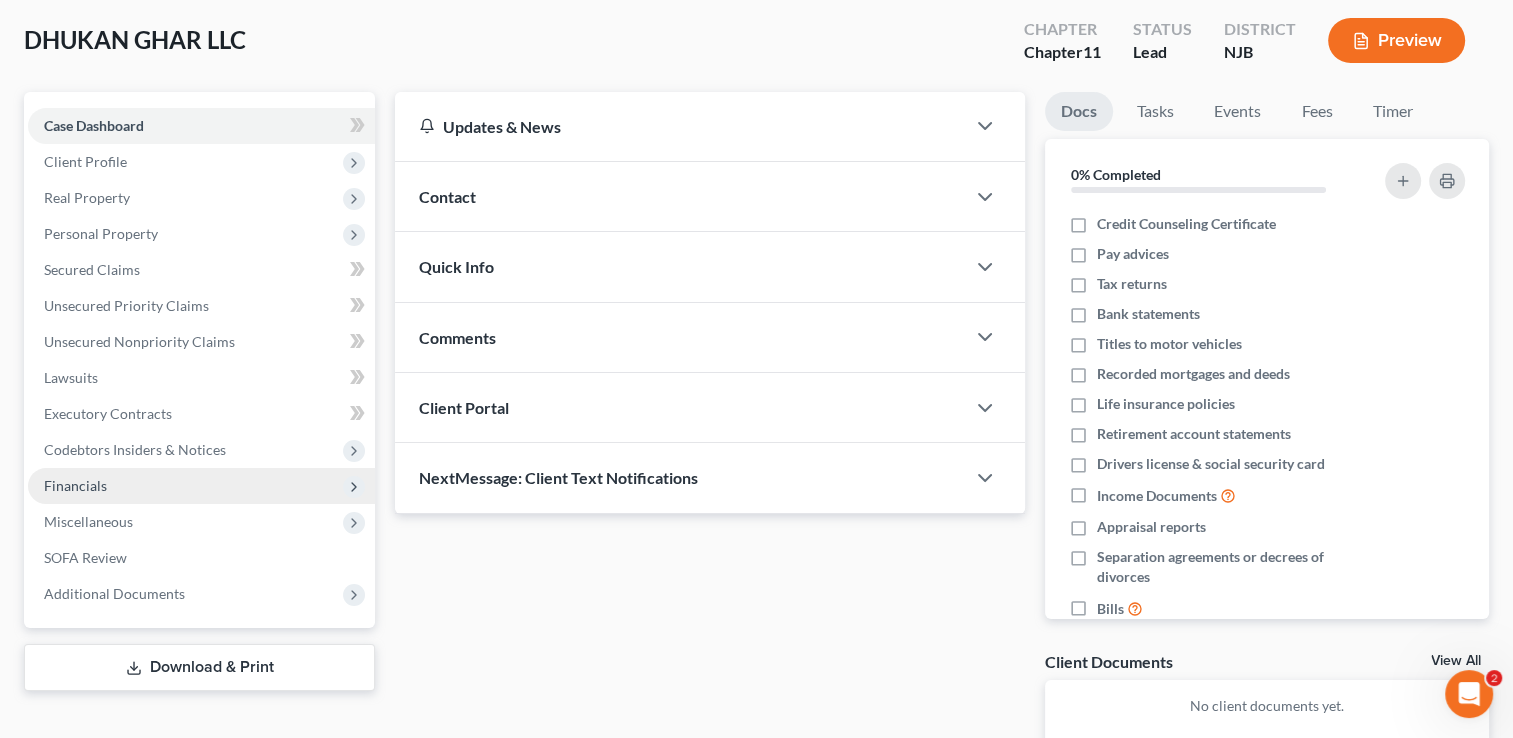 scroll, scrollTop: 0, scrollLeft: 0, axis: both 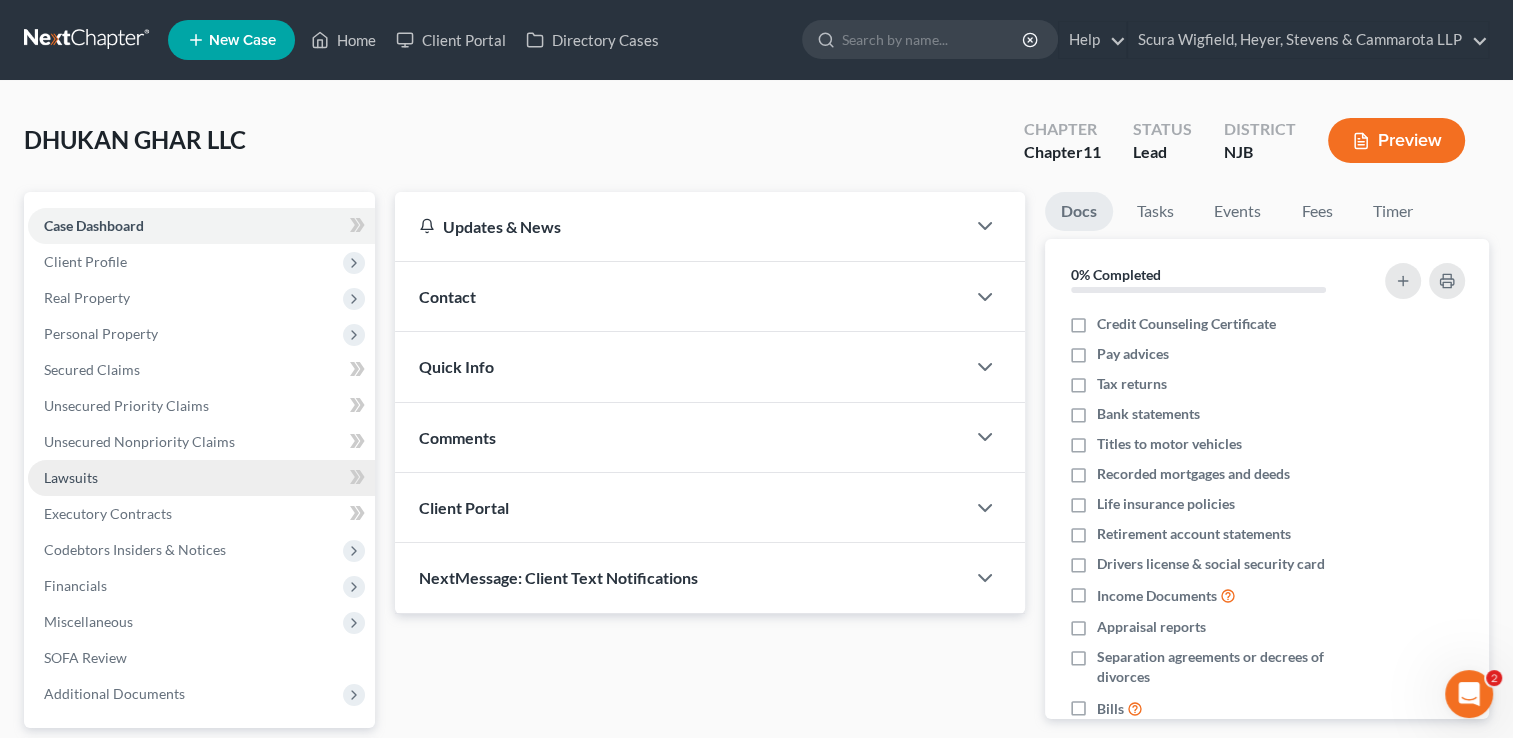 click on "Lawsuits" at bounding box center (71, 477) 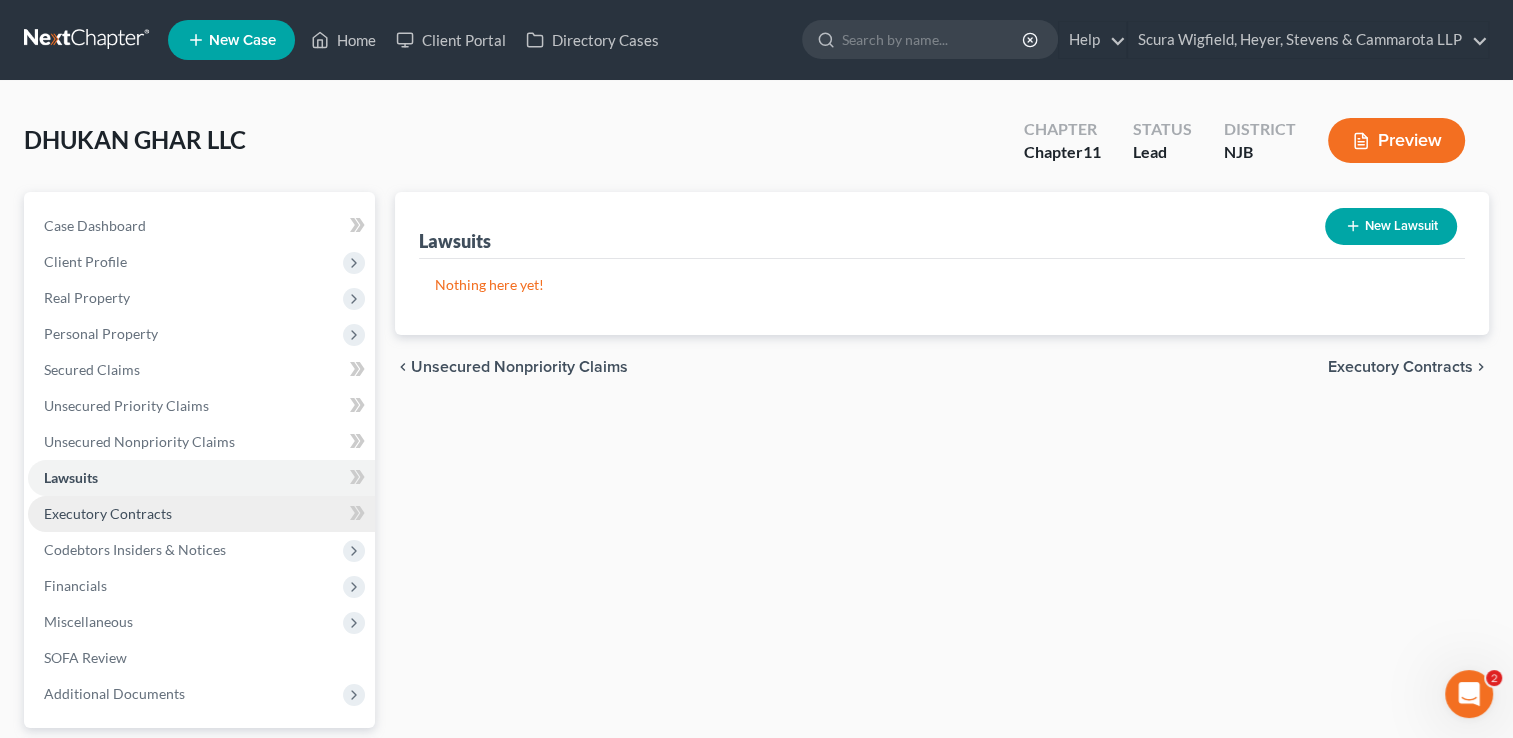 click on "Executory Contracts" at bounding box center (108, 513) 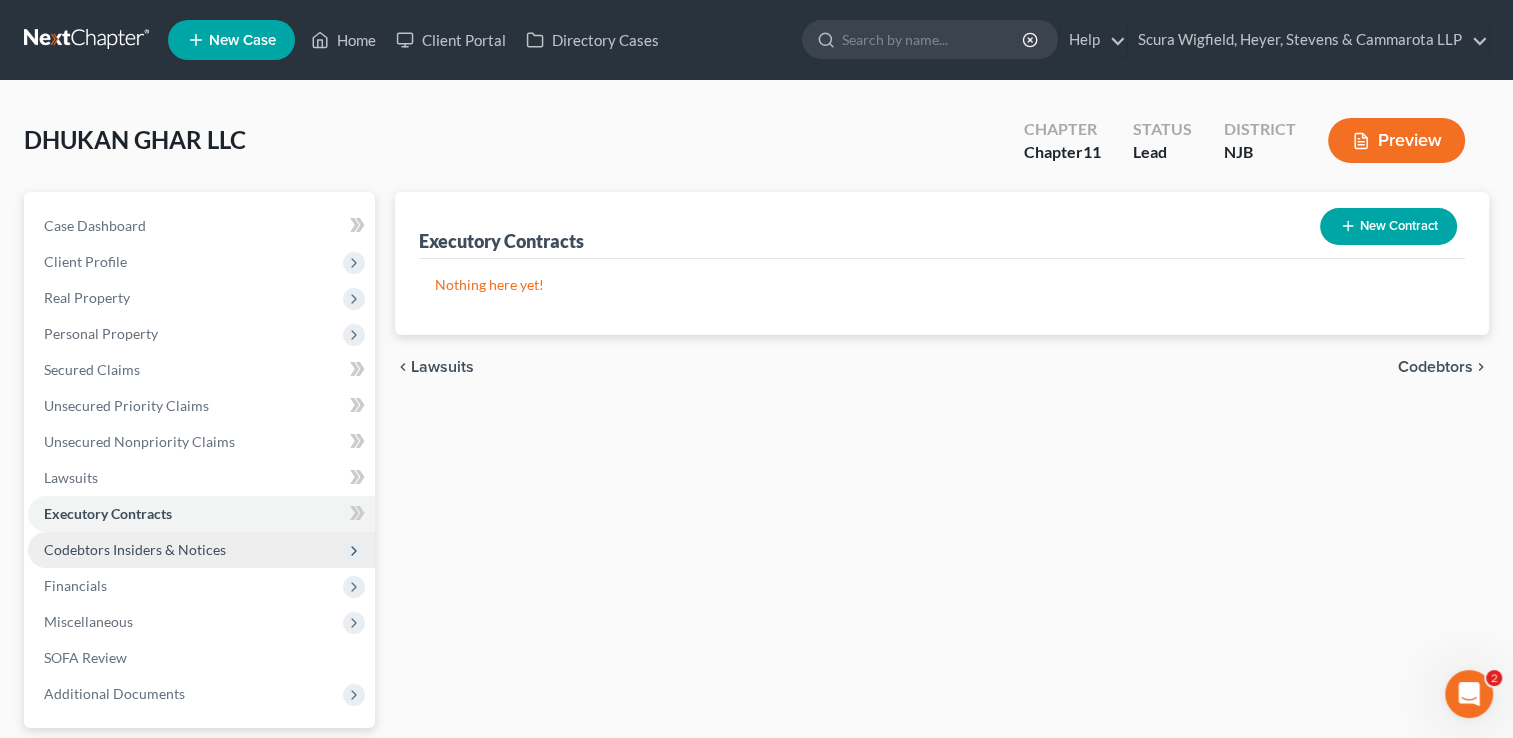 click on "Codebtors Insiders & Notices" at bounding box center (135, 549) 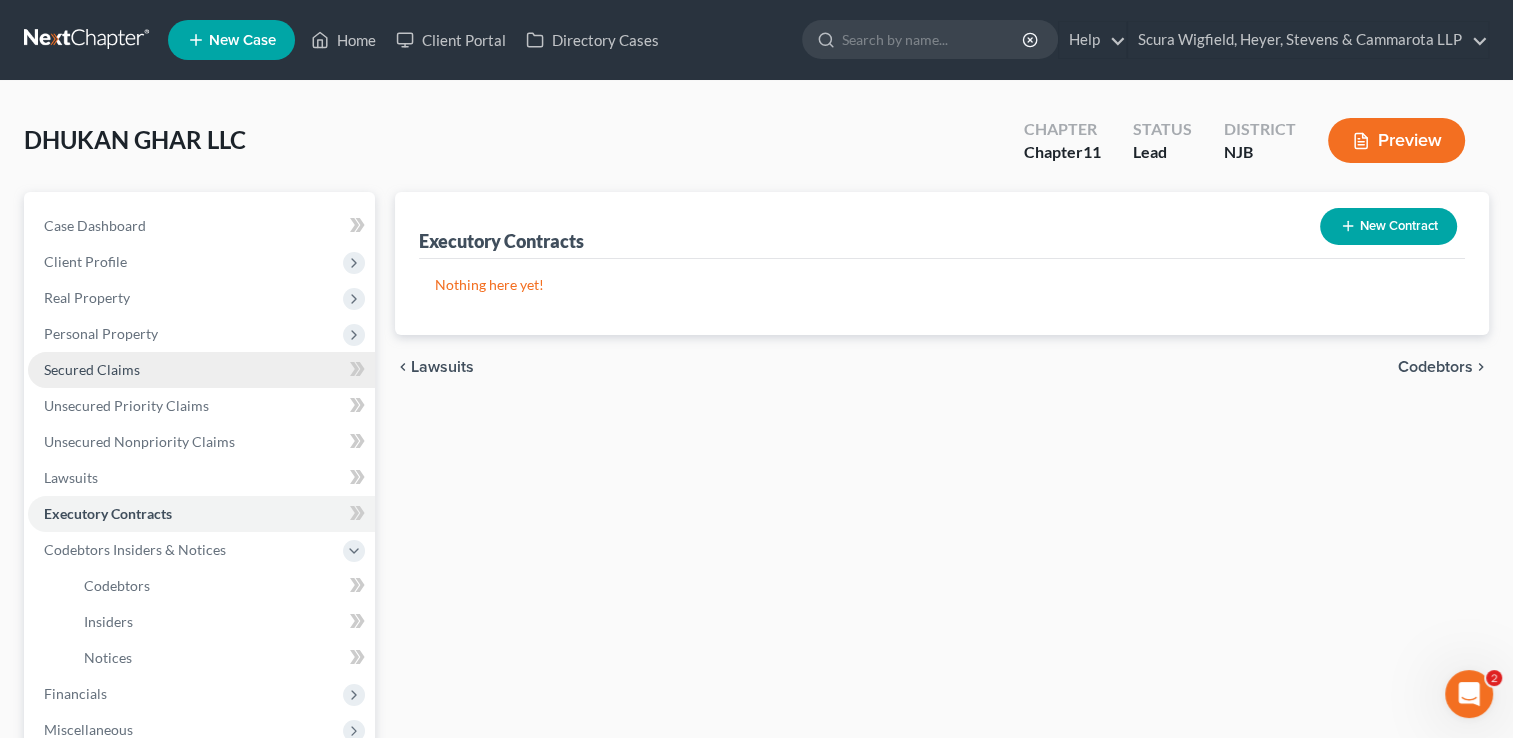 click on "Secured Claims" at bounding box center (92, 369) 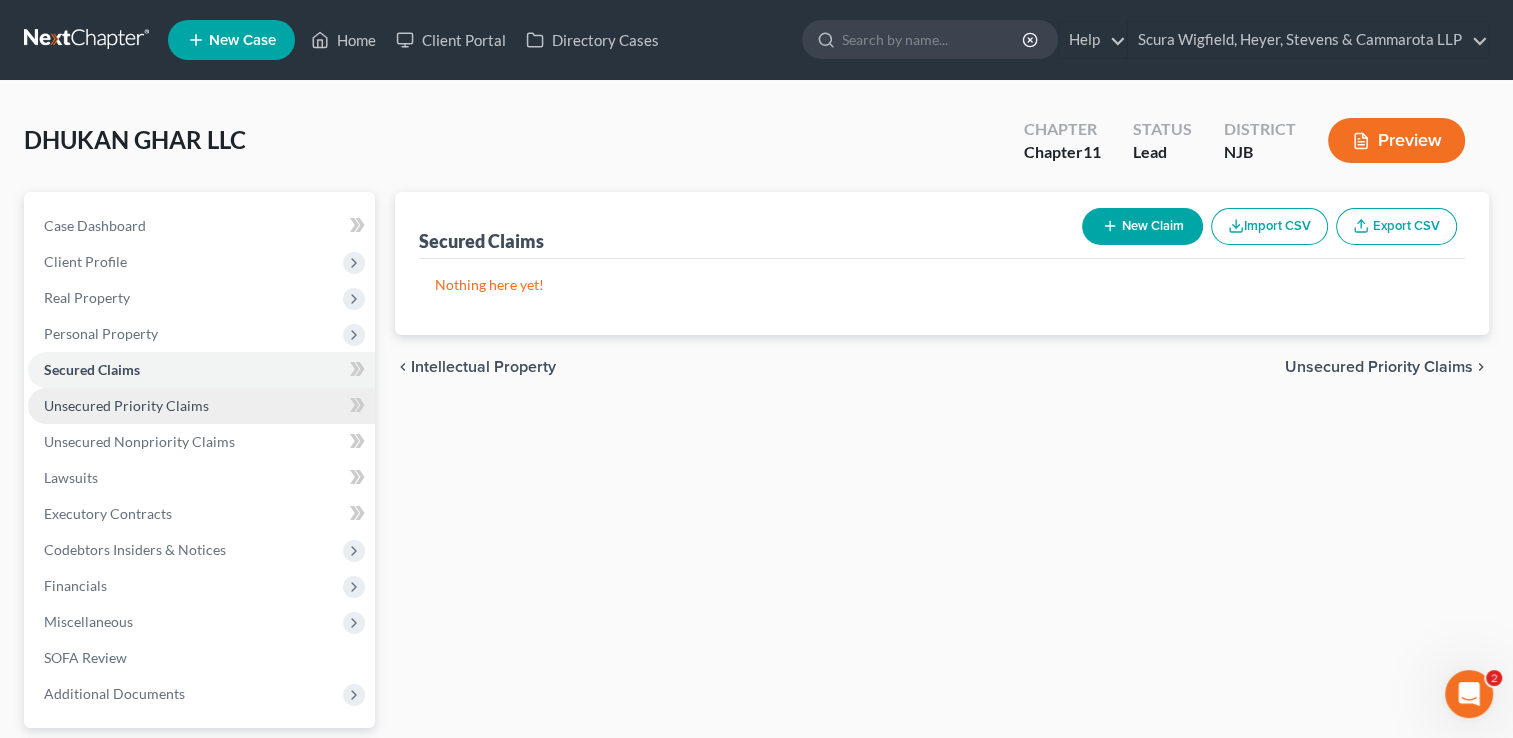 click on "Unsecured Priority Claims" at bounding box center (126, 405) 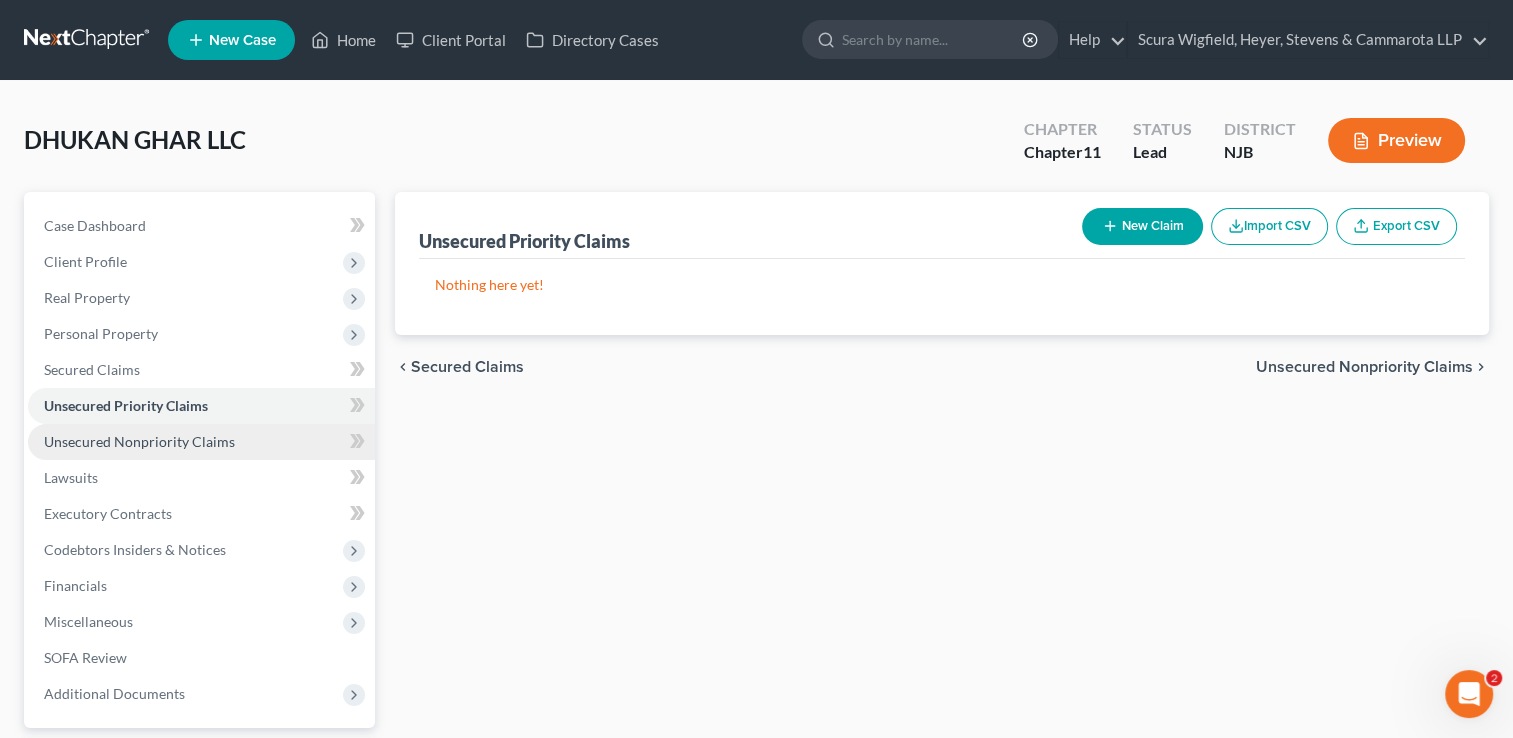 click on "Unsecured Nonpriority Claims" at bounding box center [139, 441] 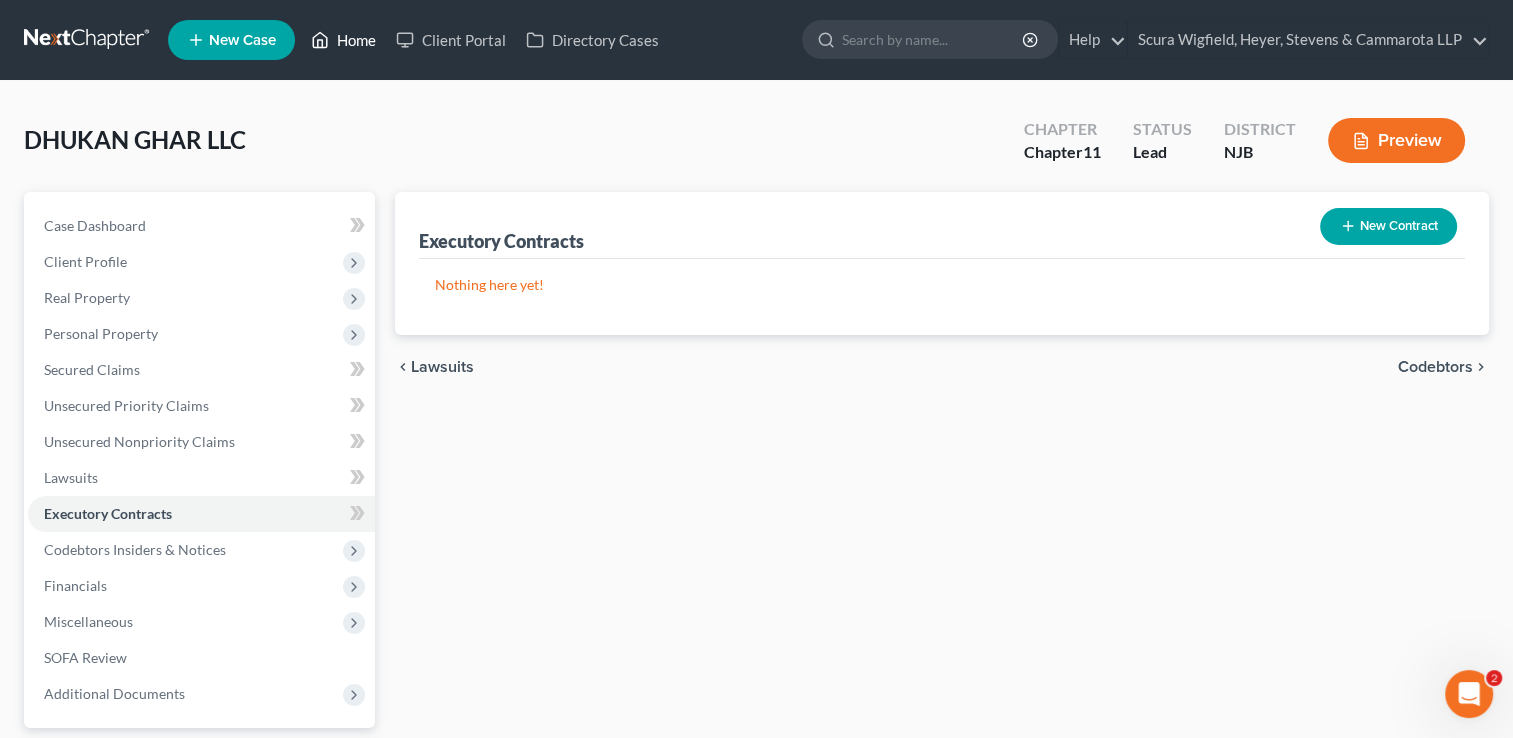 click on "Home" at bounding box center (343, 40) 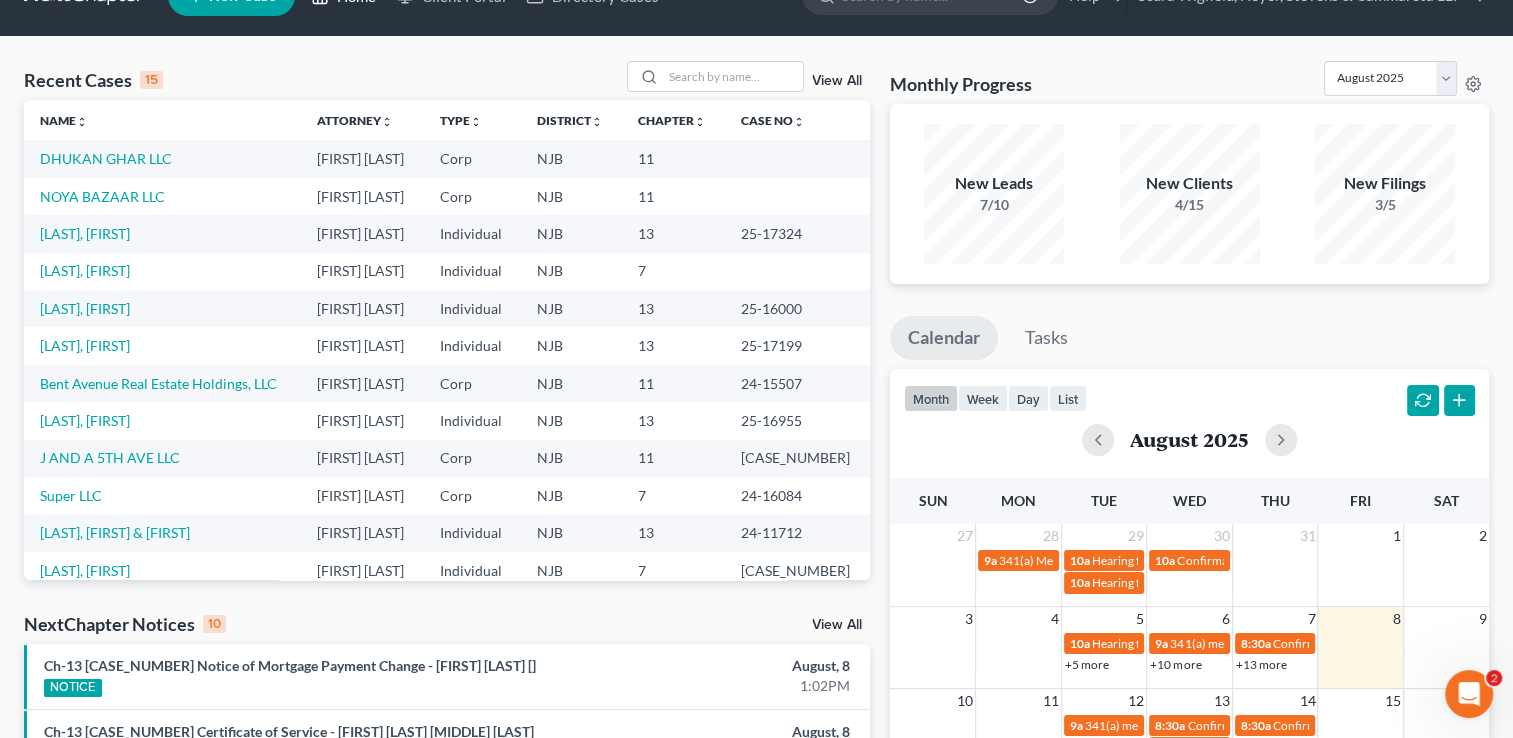 scroll, scrollTop: 0, scrollLeft: 0, axis: both 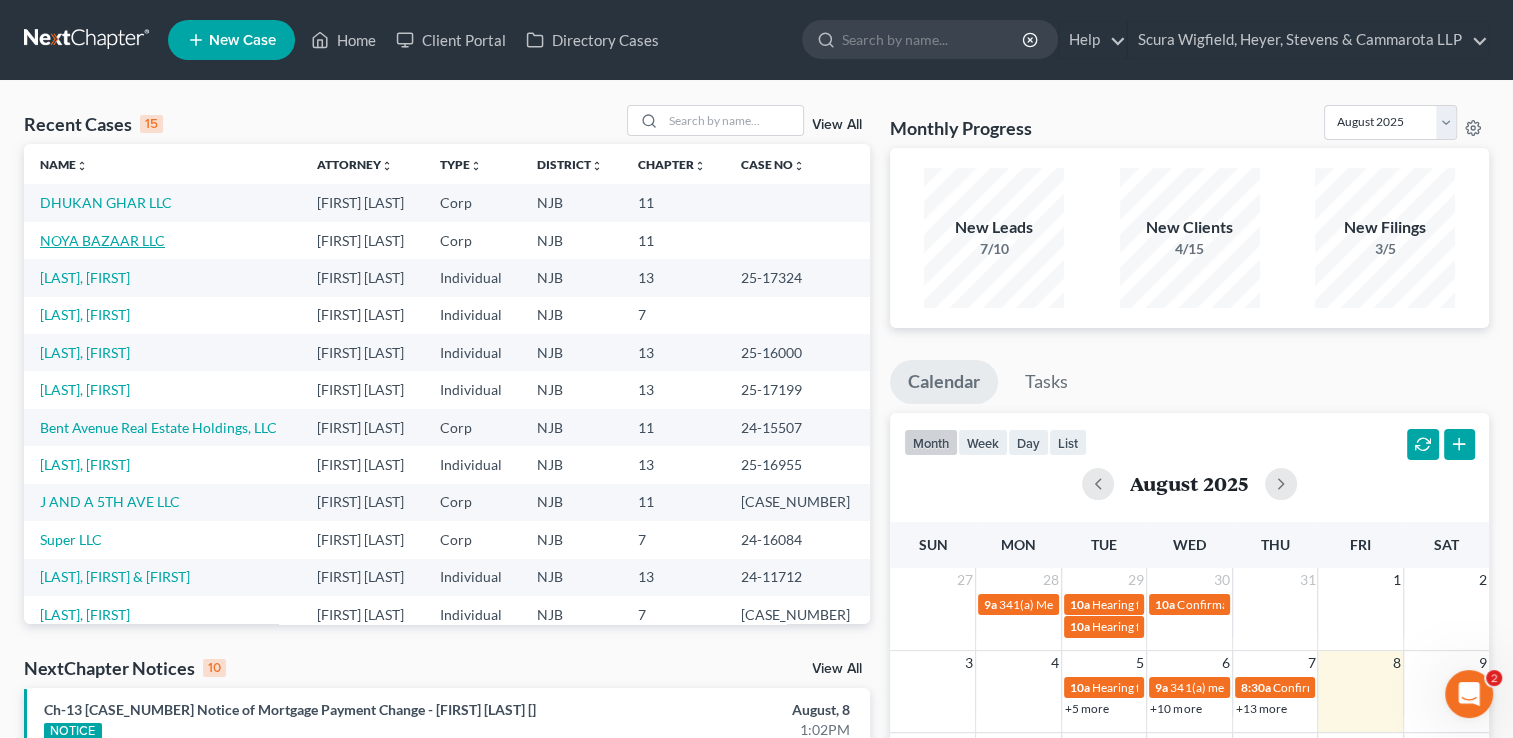 click on "NOYA BAZAAR LLC" at bounding box center [102, 240] 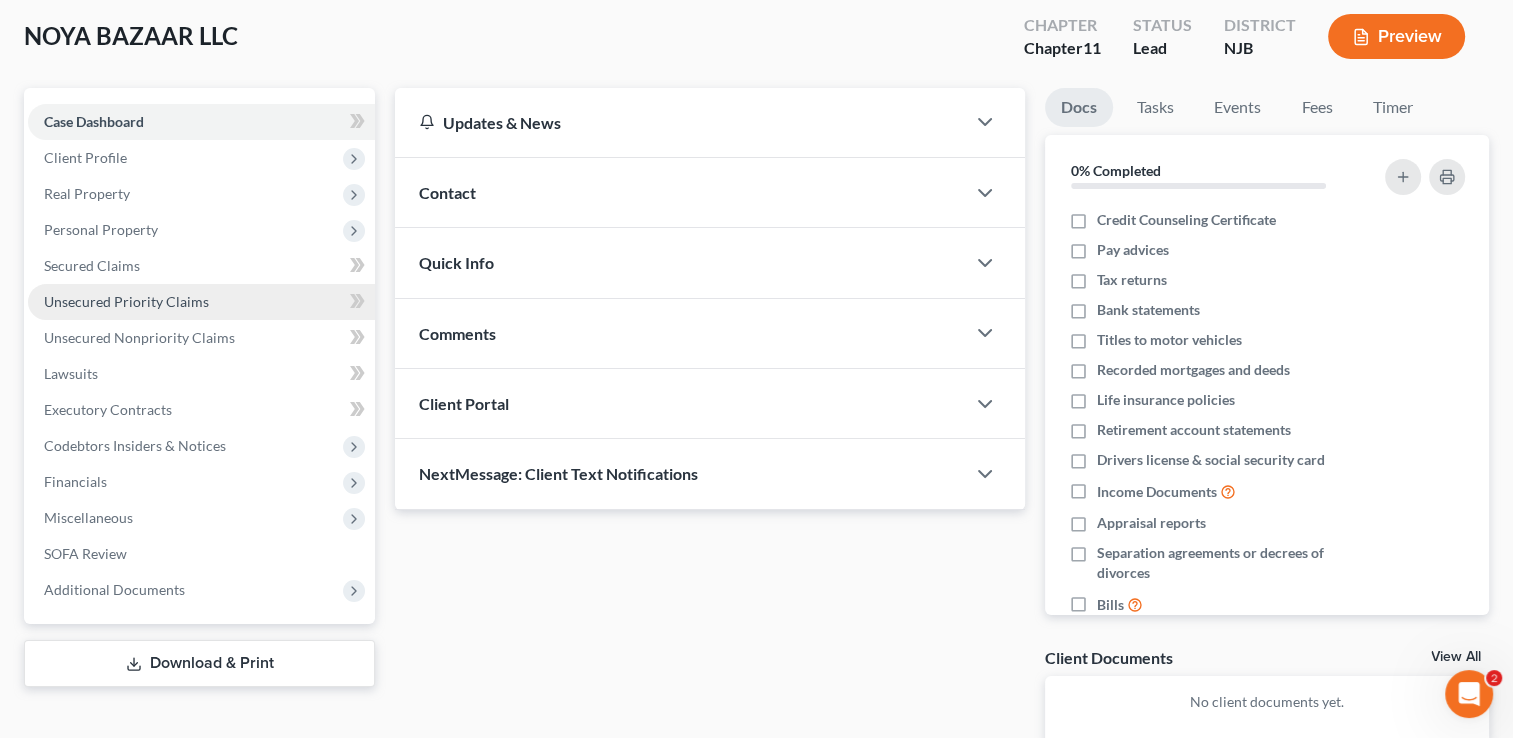 scroll, scrollTop: 216, scrollLeft: 0, axis: vertical 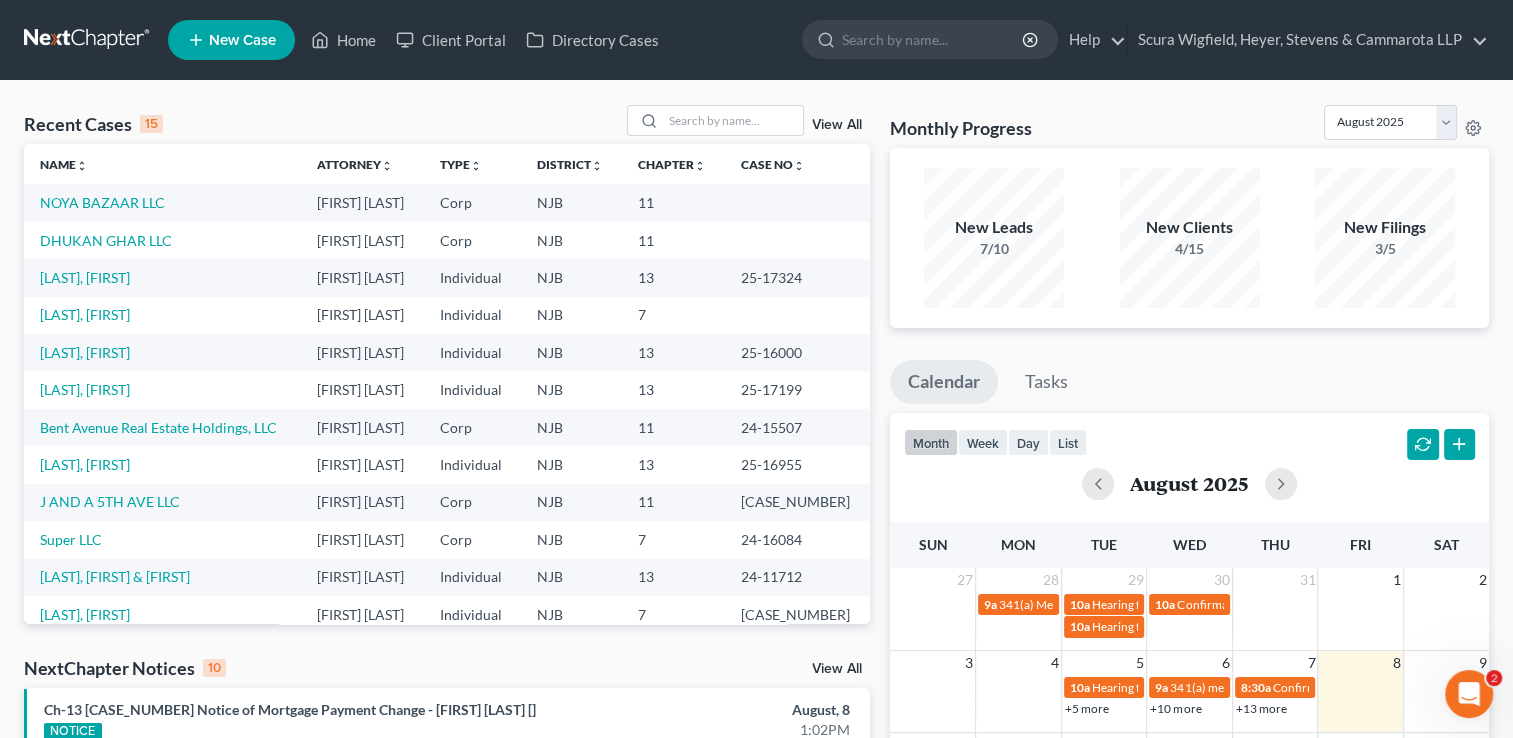 click on "View All" at bounding box center (837, 125) 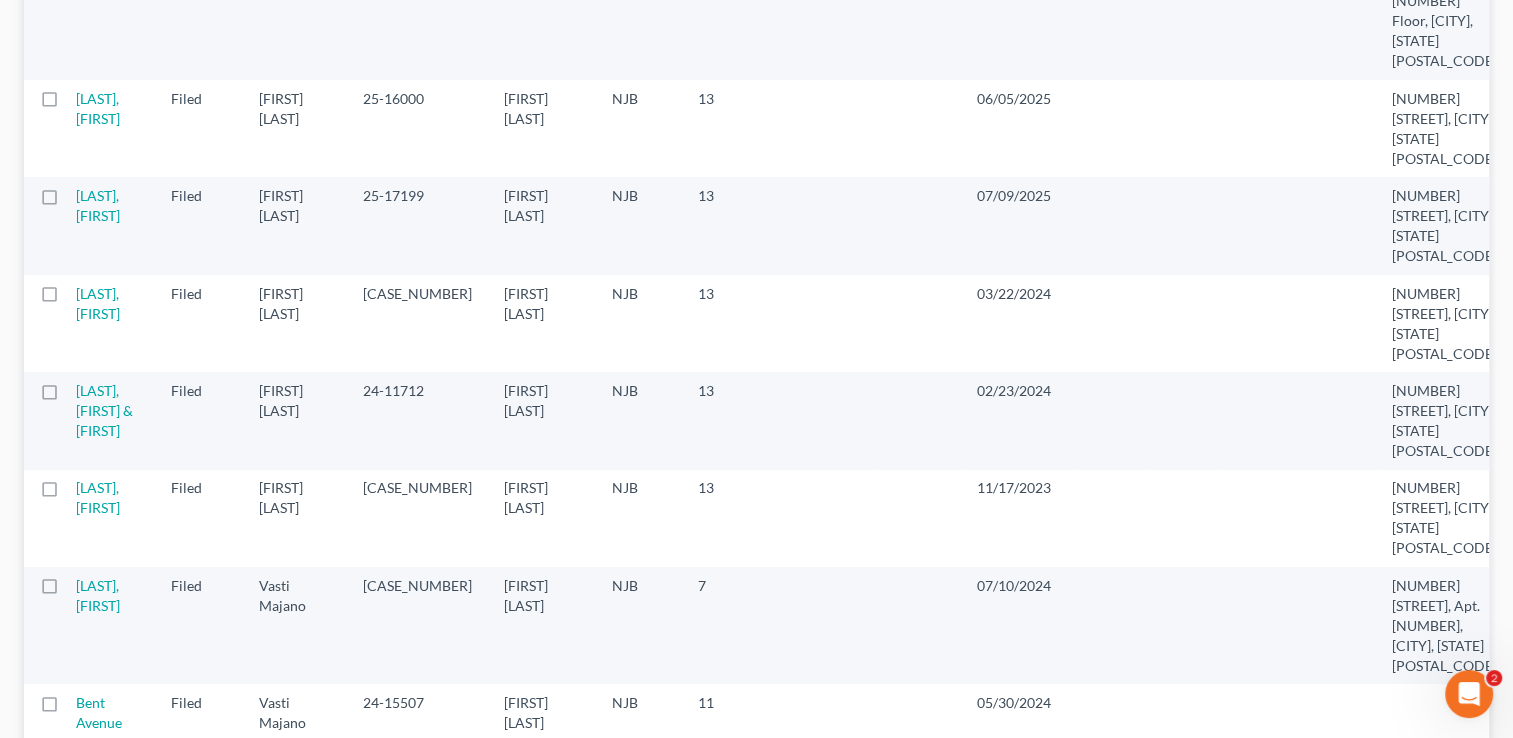 scroll, scrollTop: 700, scrollLeft: 0, axis: vertical 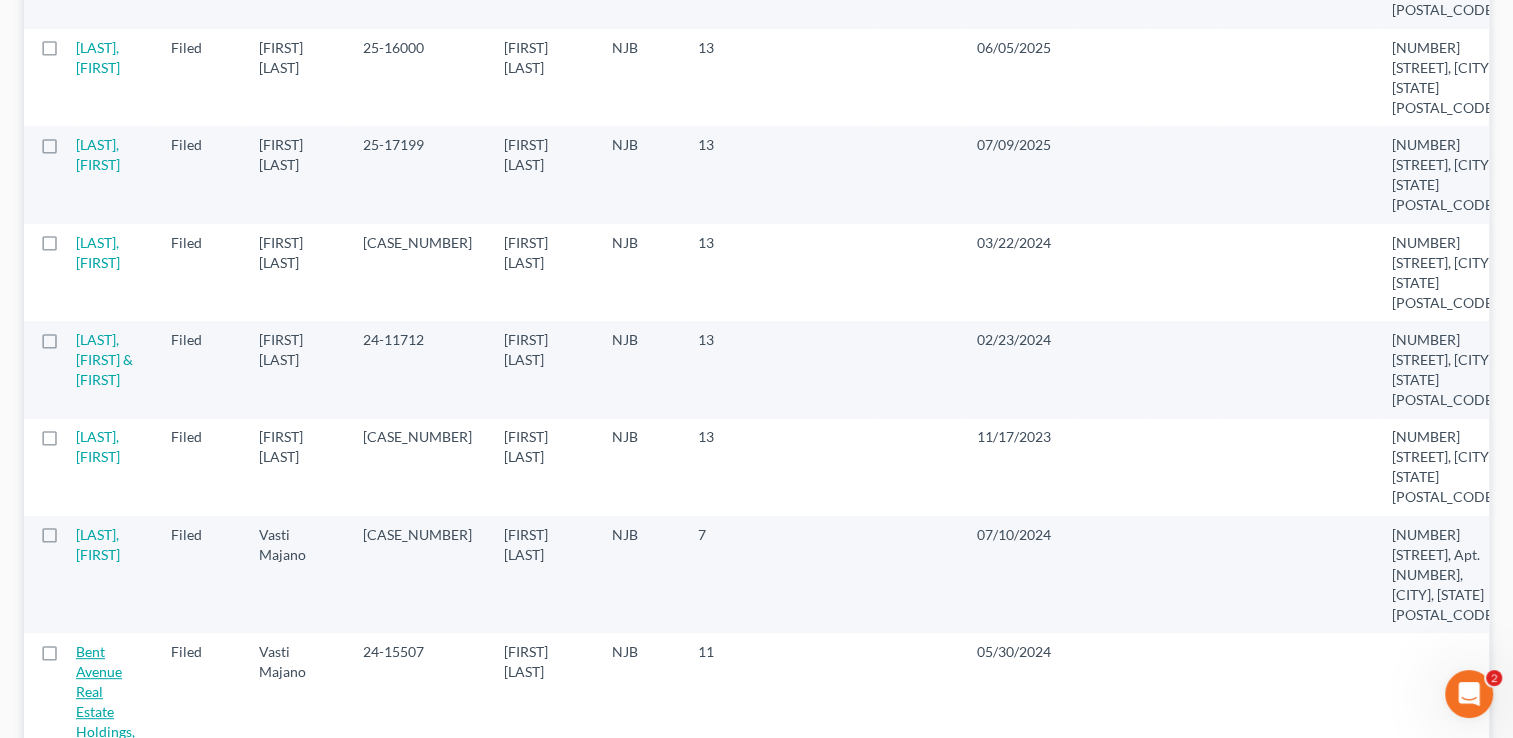 click on "Bent Avenue Real Estate Holdings, LLC" at bounding box center (105, 701) 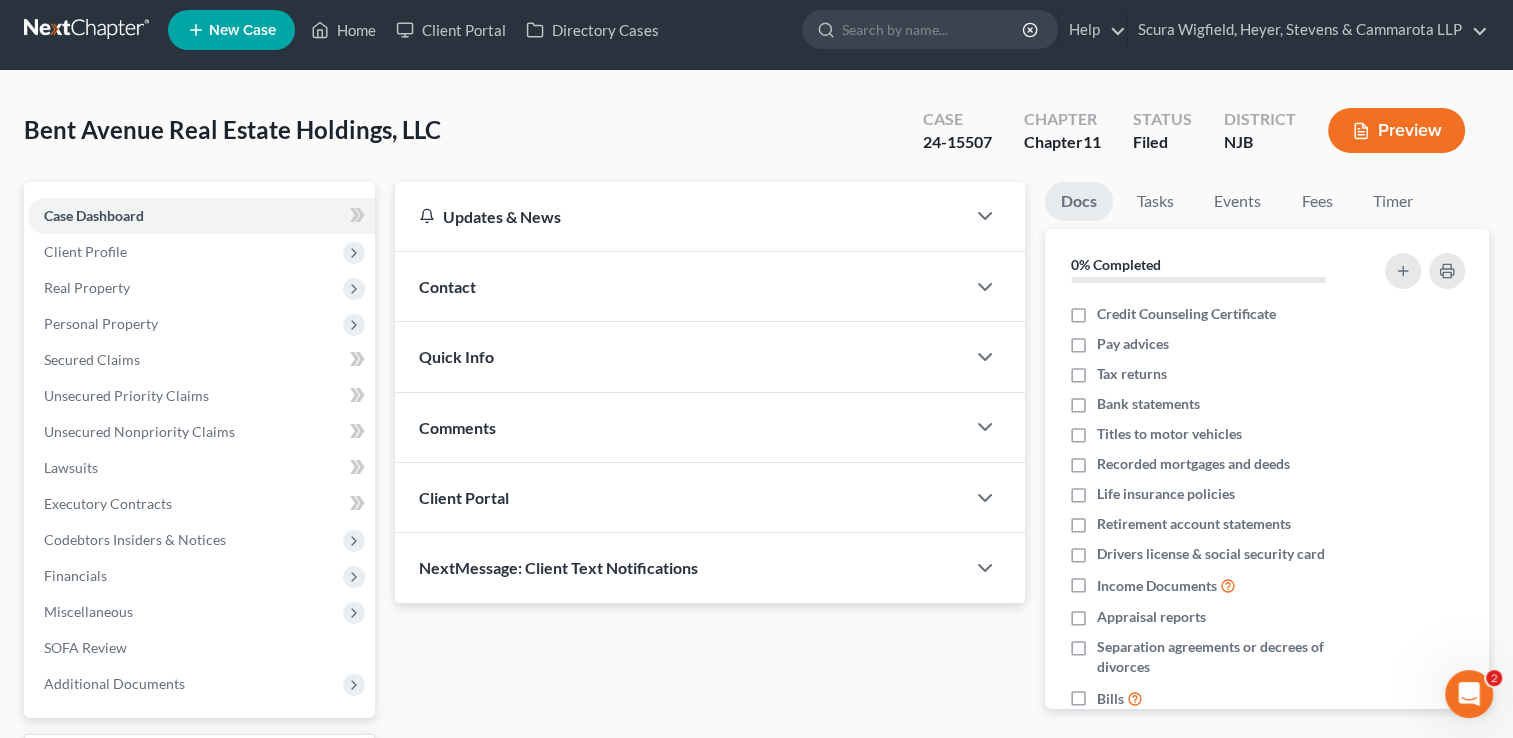 scroll, scrollTop: 0, scrollLeft: 0, axis: both 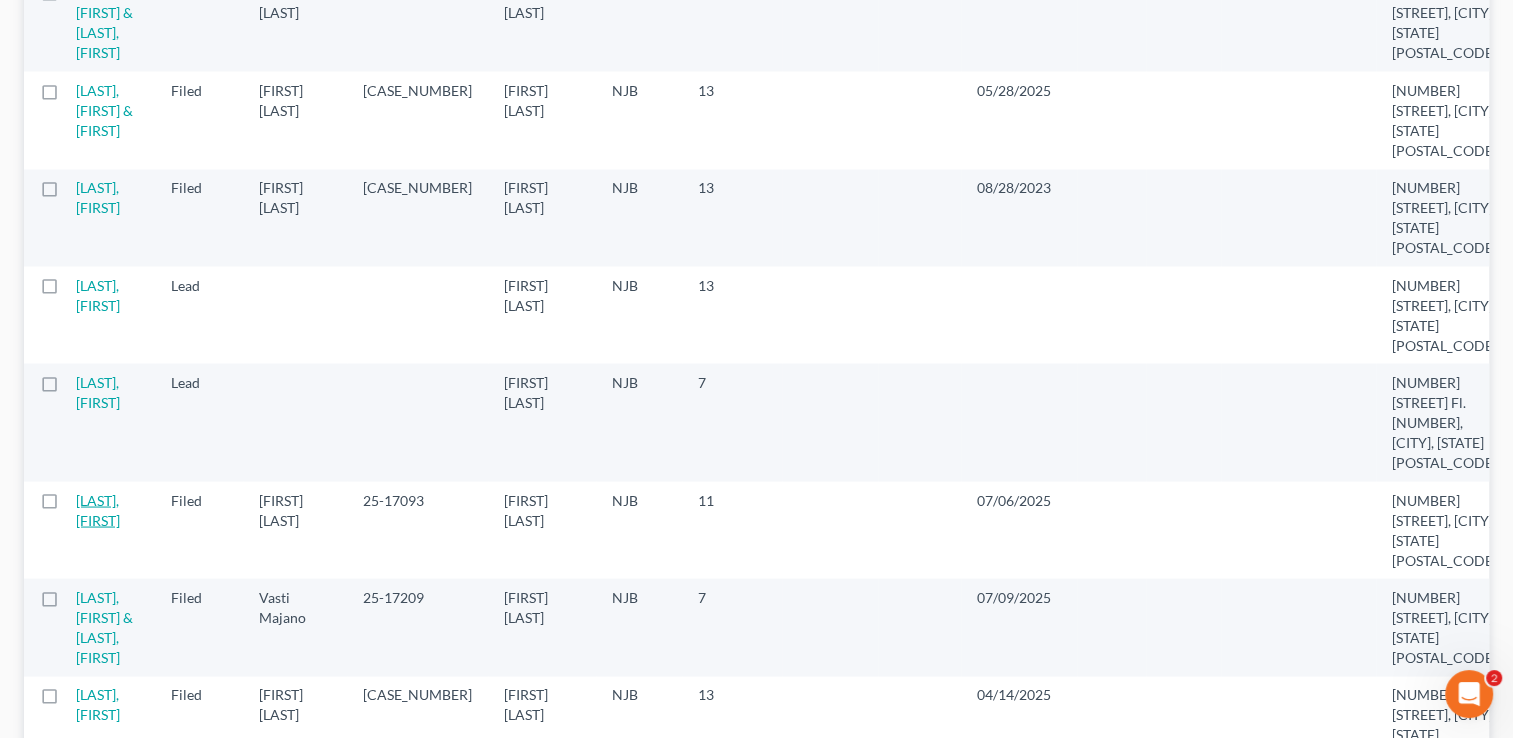 click on "[LAST], [FIRST]" at bounding box center (98, 509) 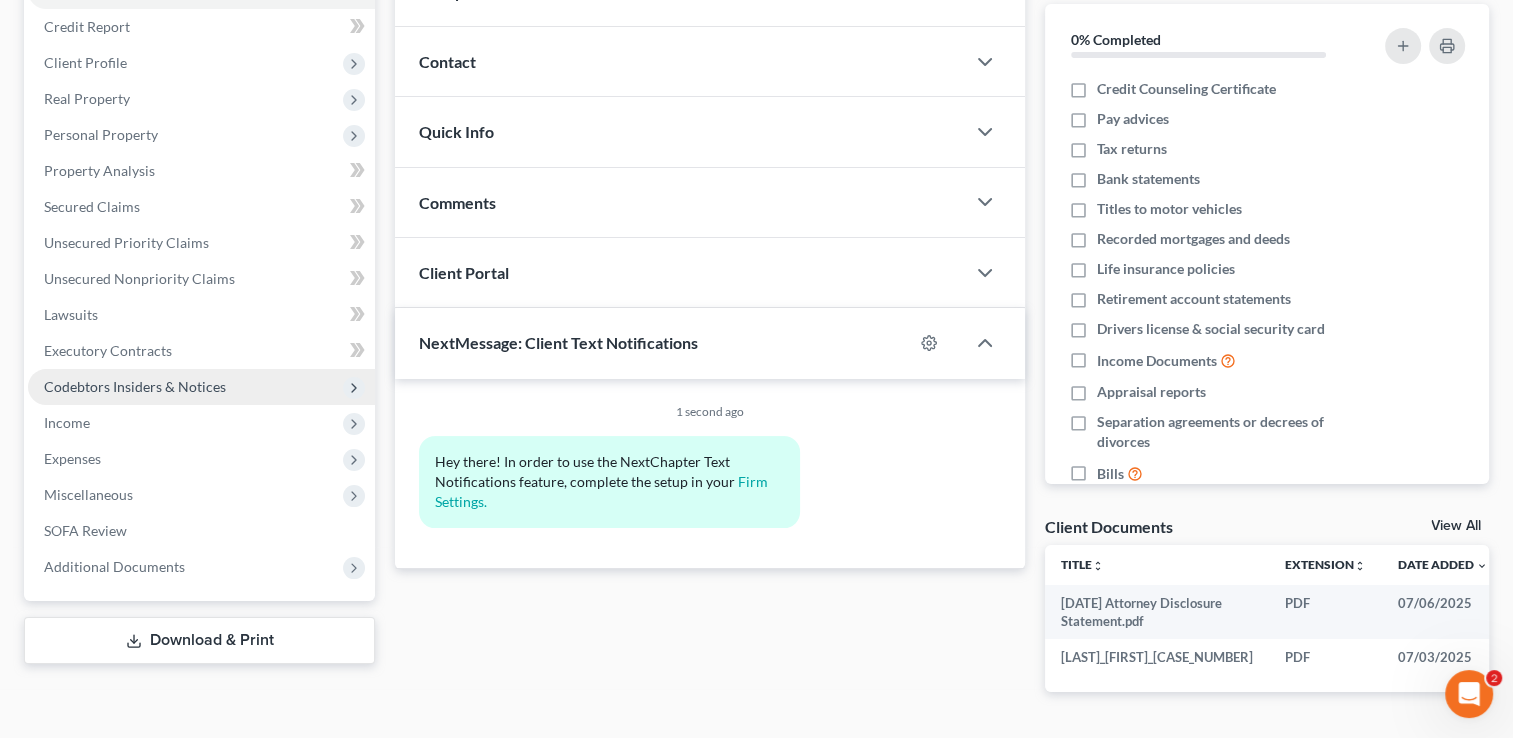scroll, scrollTop: 200, scrollLeft: 0, axis: vertical 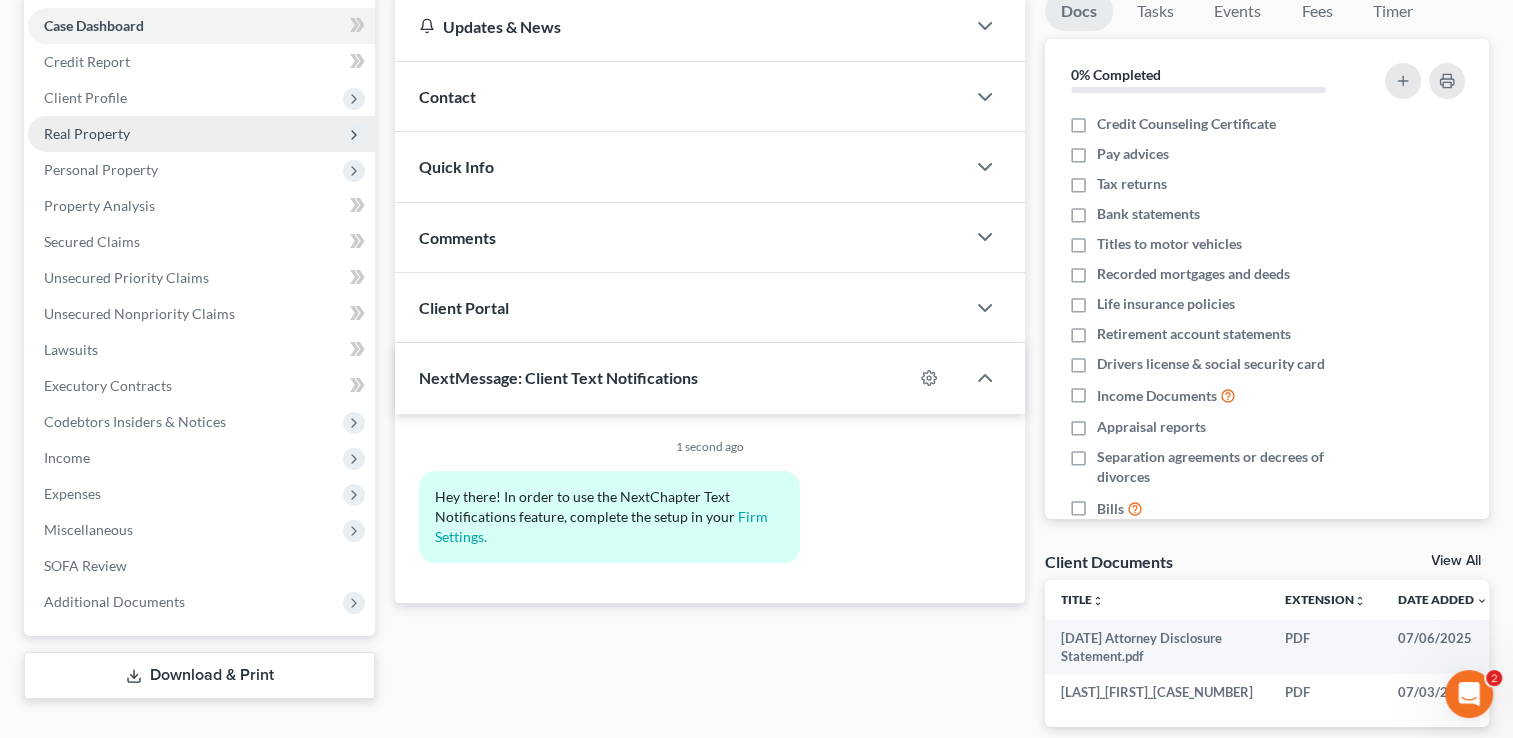 click on "Real Property" at bounding box center (87, 133) 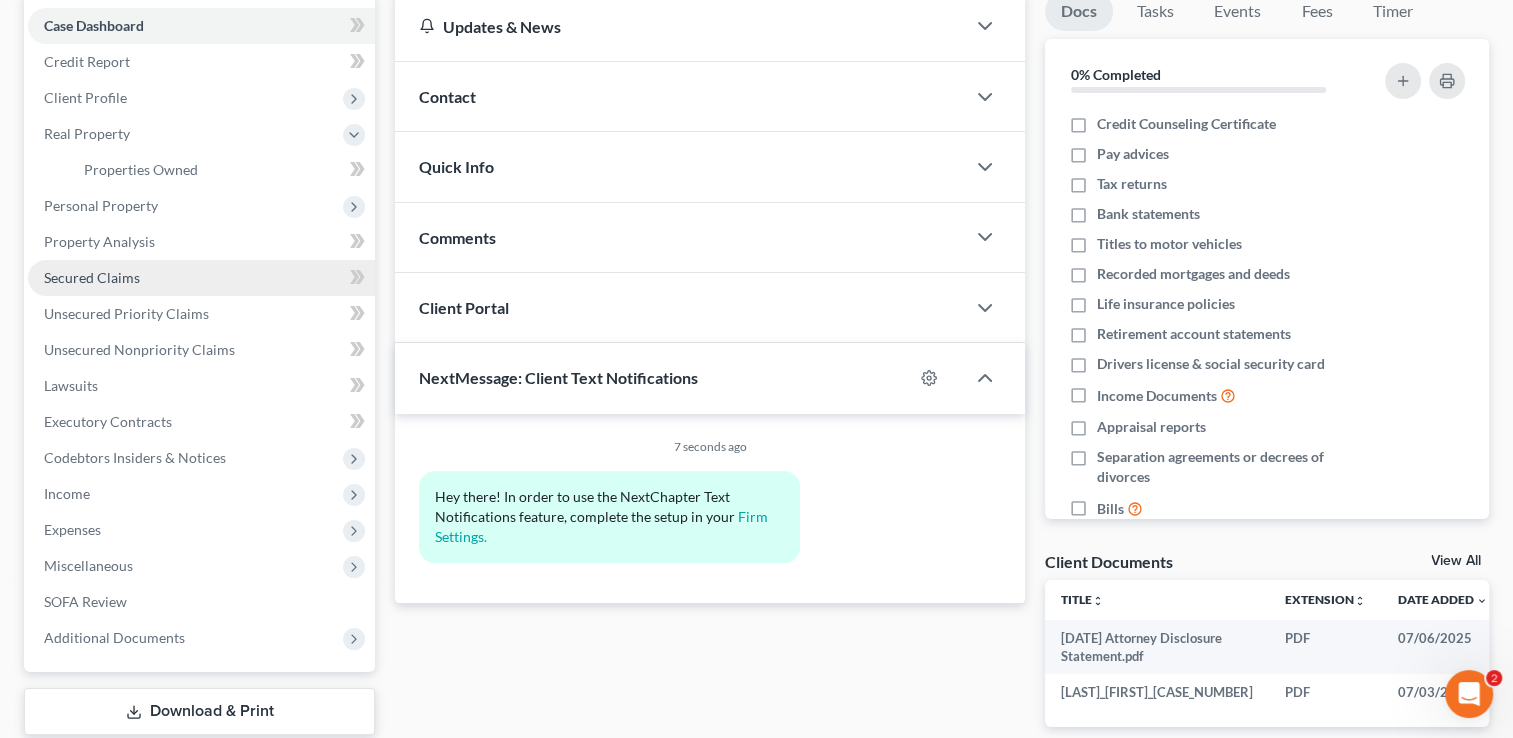 click on "Secured Claims" at bounding box center [92, 277] 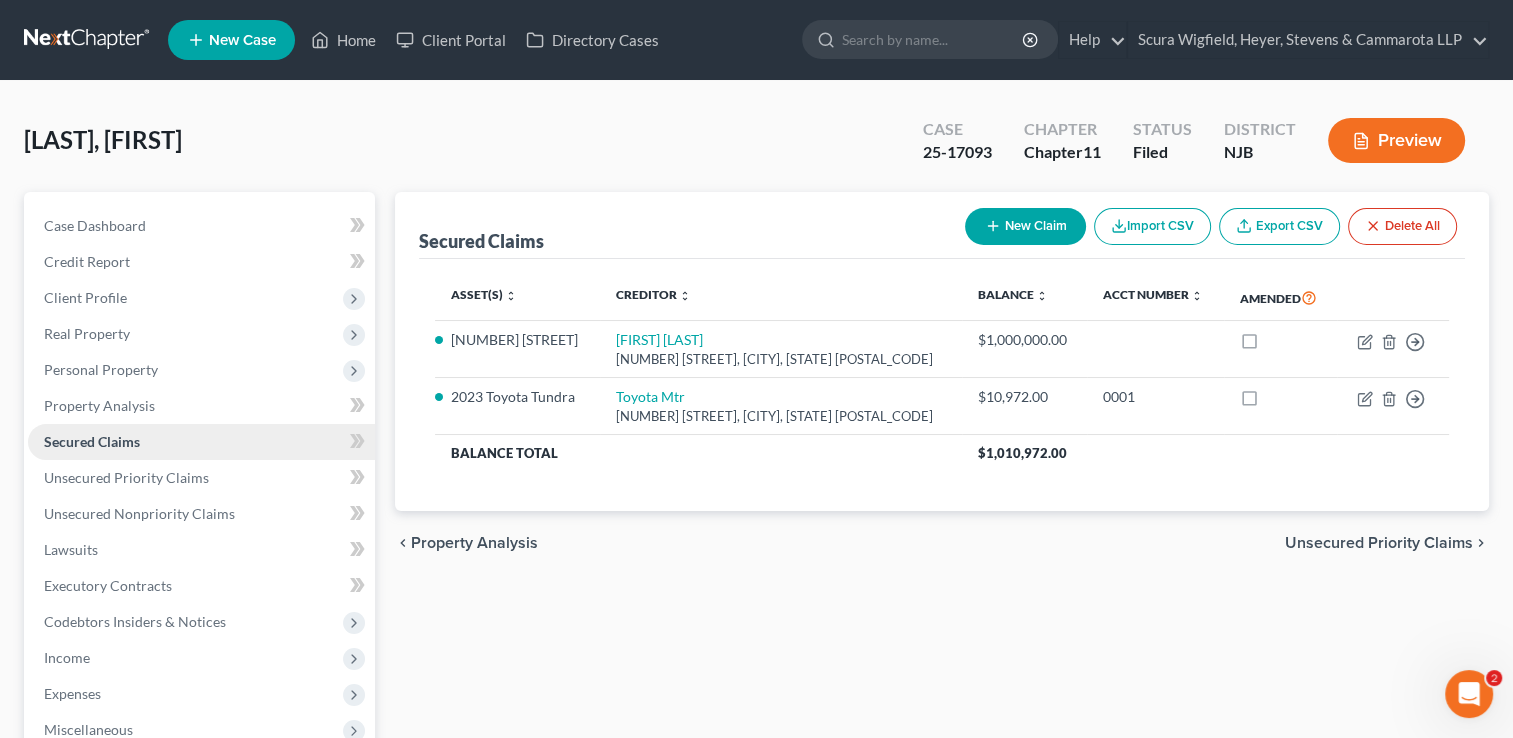 scroll, scrollTop: 0, scrollLeft: 0, axis: both 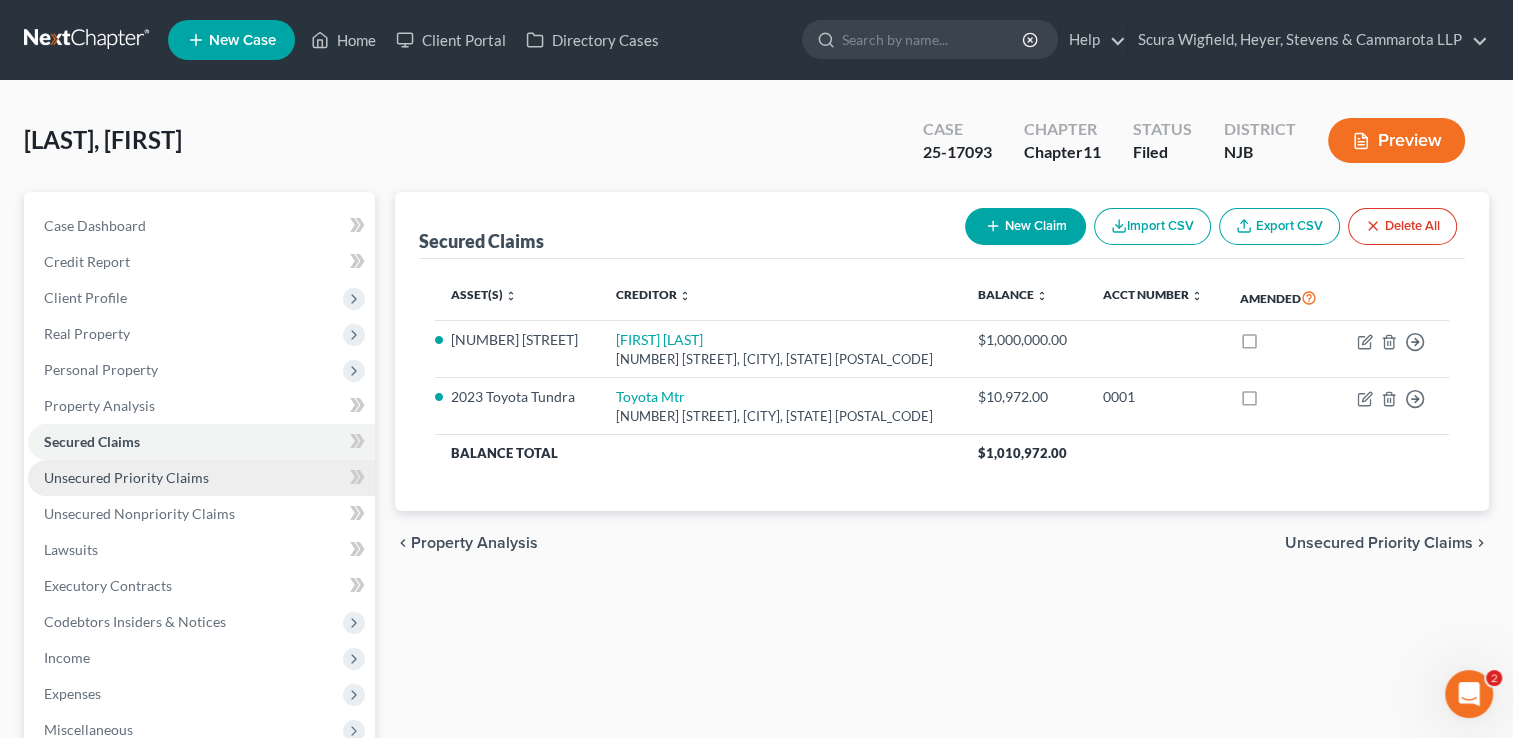click on "Unsecured Priority Claims" at bounding box center [126, 477] 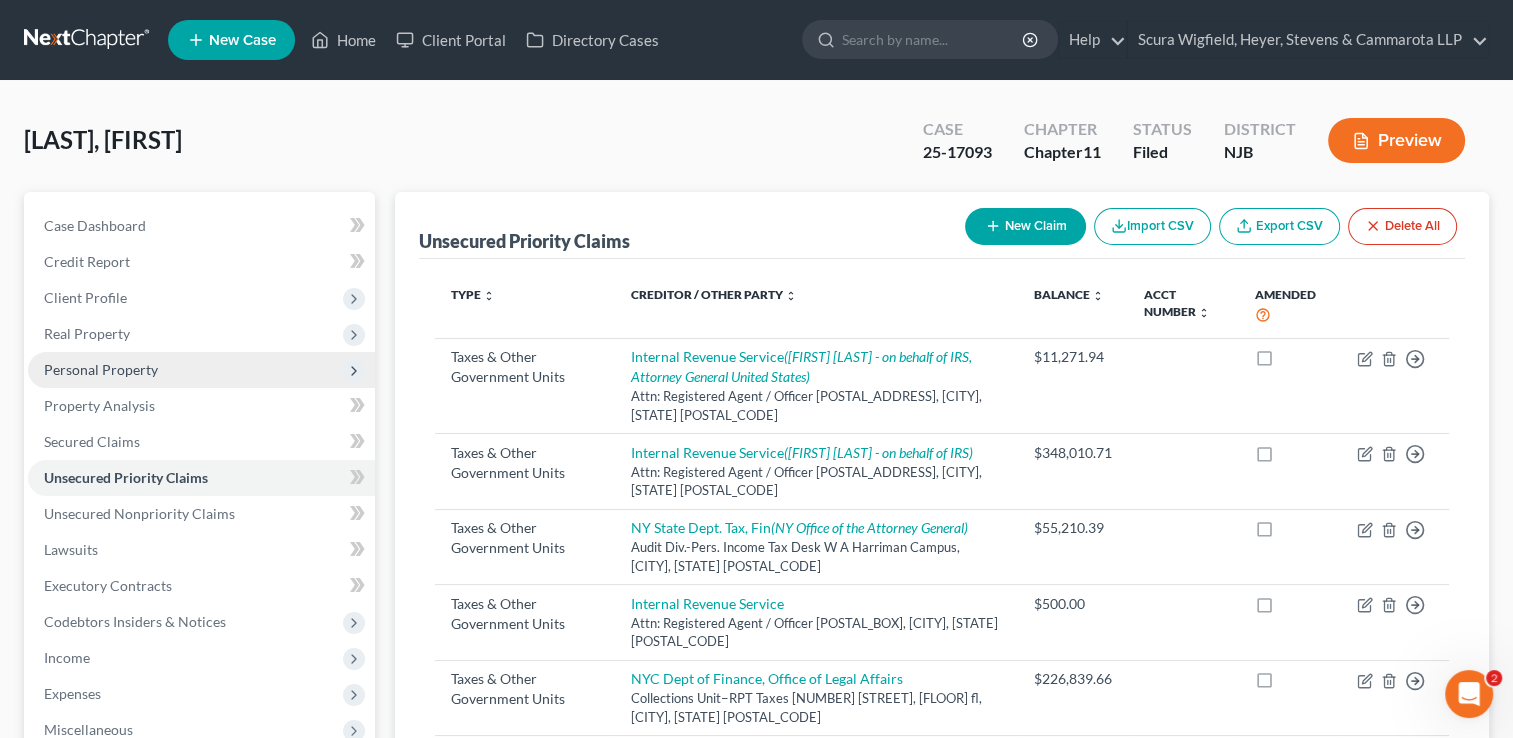 click on "Personal Property" at bounding box center (101, 369) 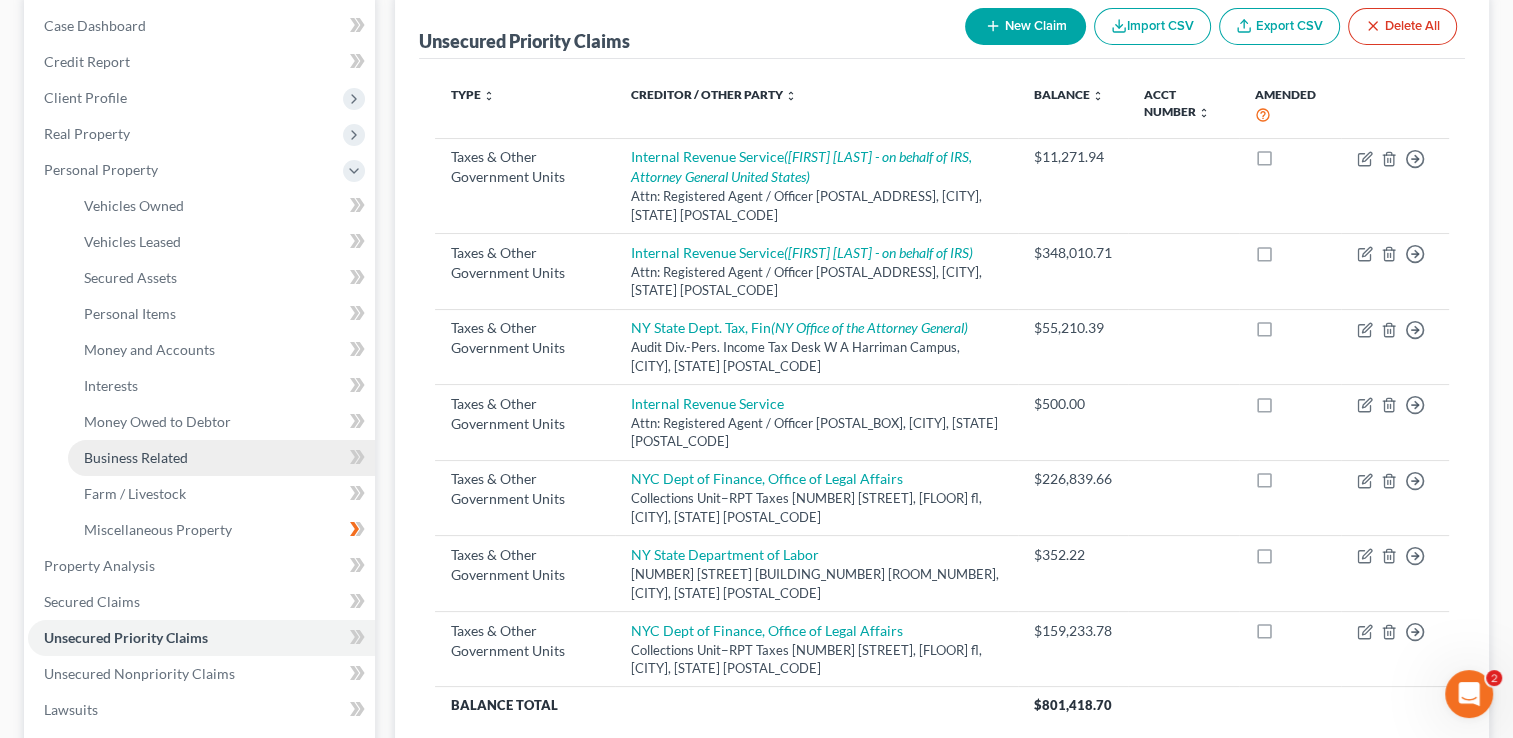 click on "Business Related" at bounding box center [136, 457] 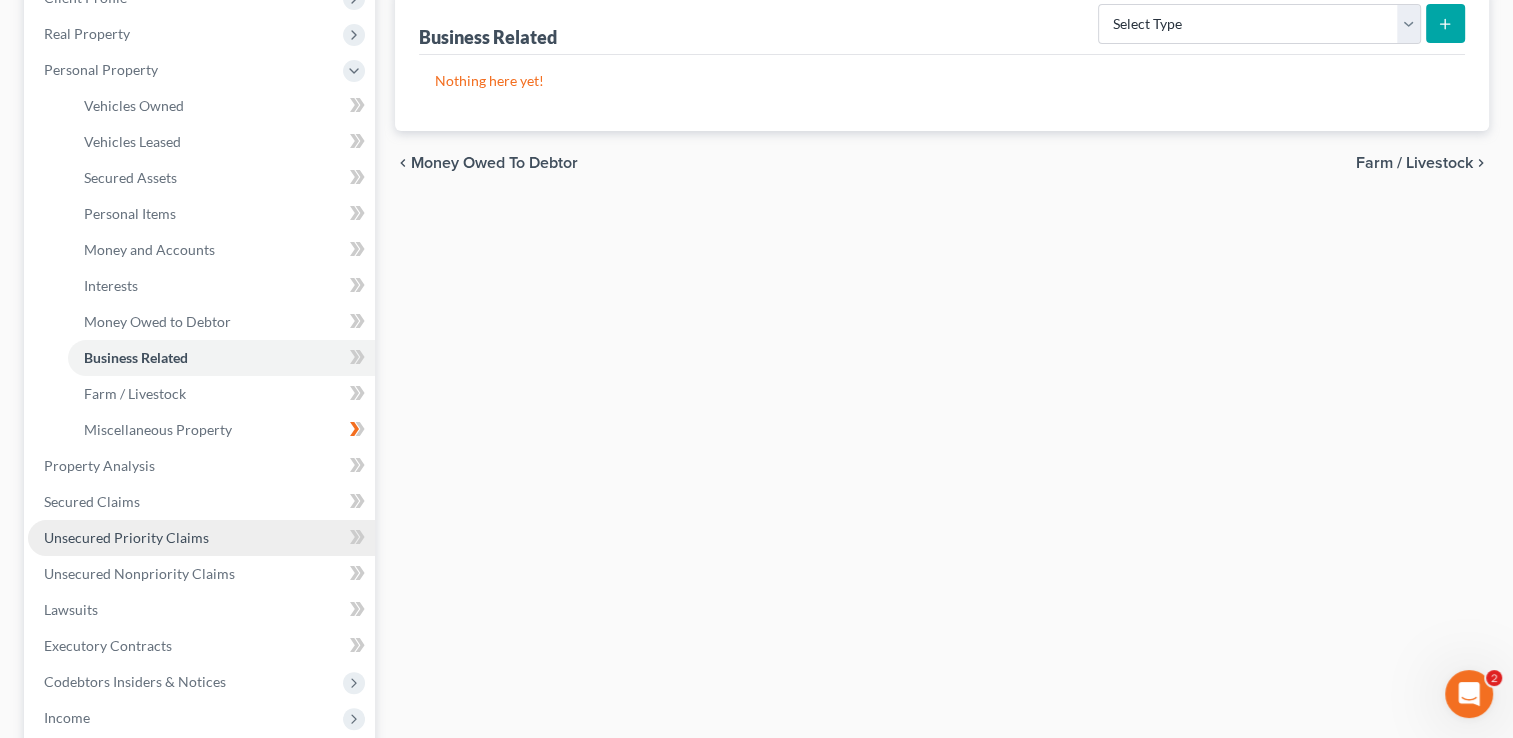 scroll, scrollTop: 200, scrollLeft: 0, axis: vertical 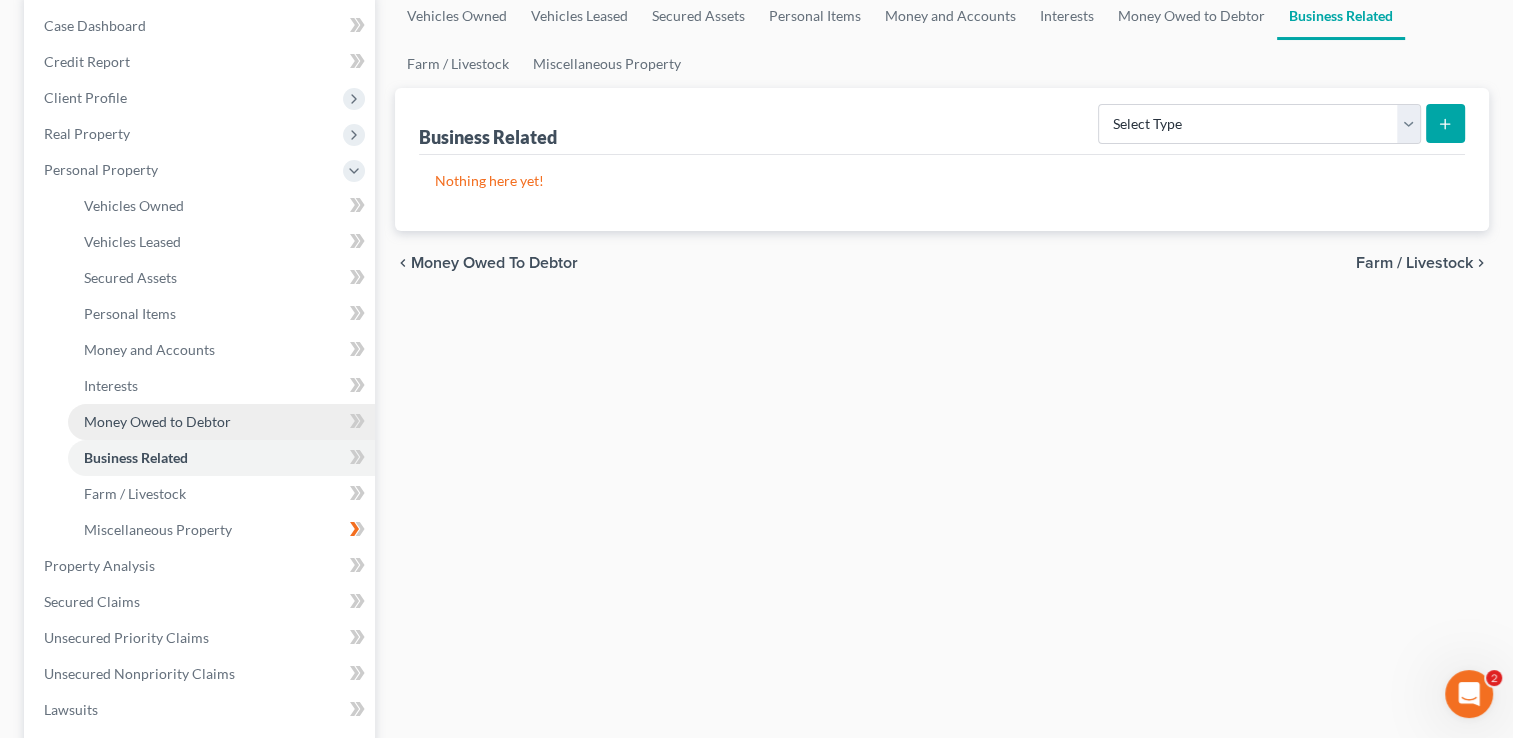 click on "Money Owed to Debtor" at bounding box center [157, 421] 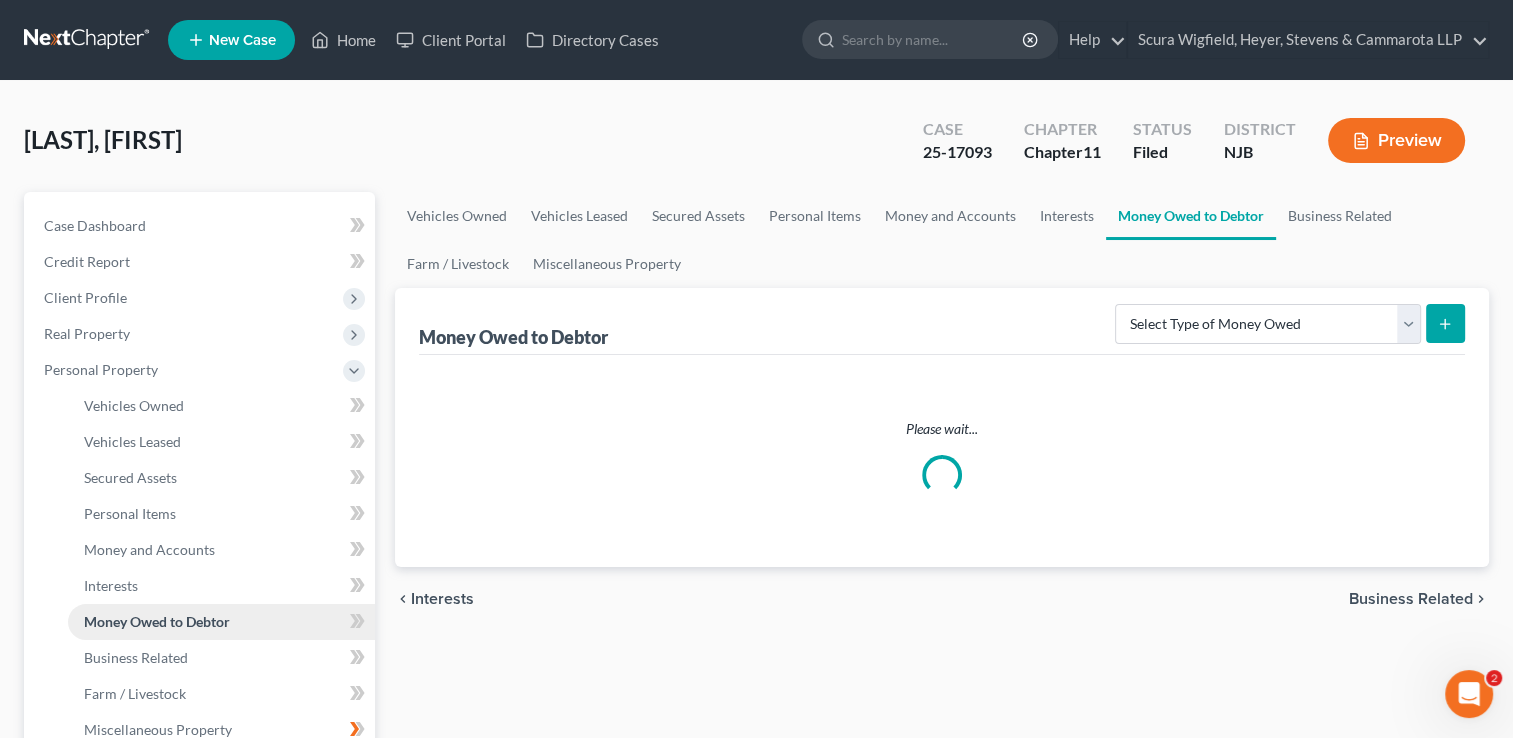 scroll, scrollTop: 0, scrollLeft: 0, axis: both 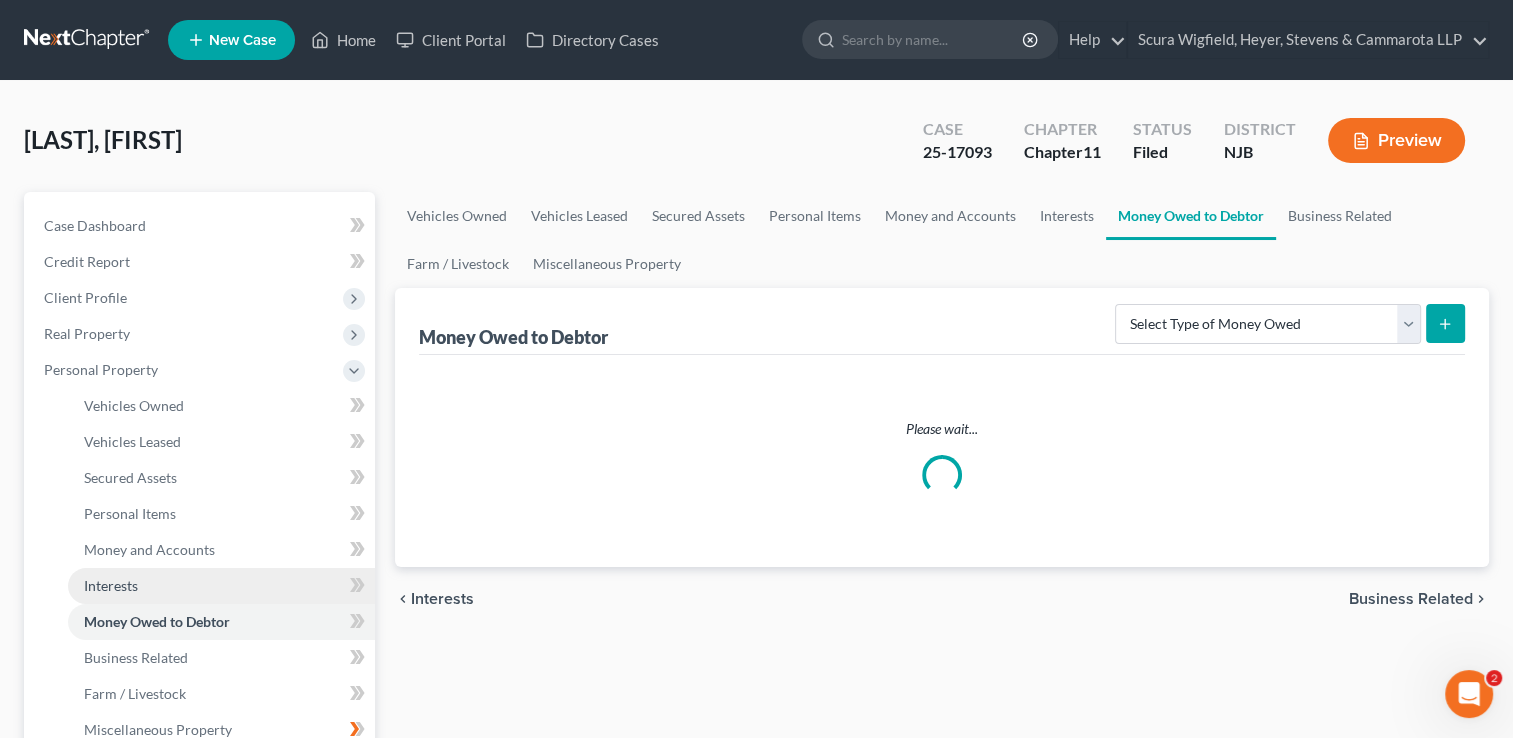 click on "Interests" at bounding box center (221, 586) 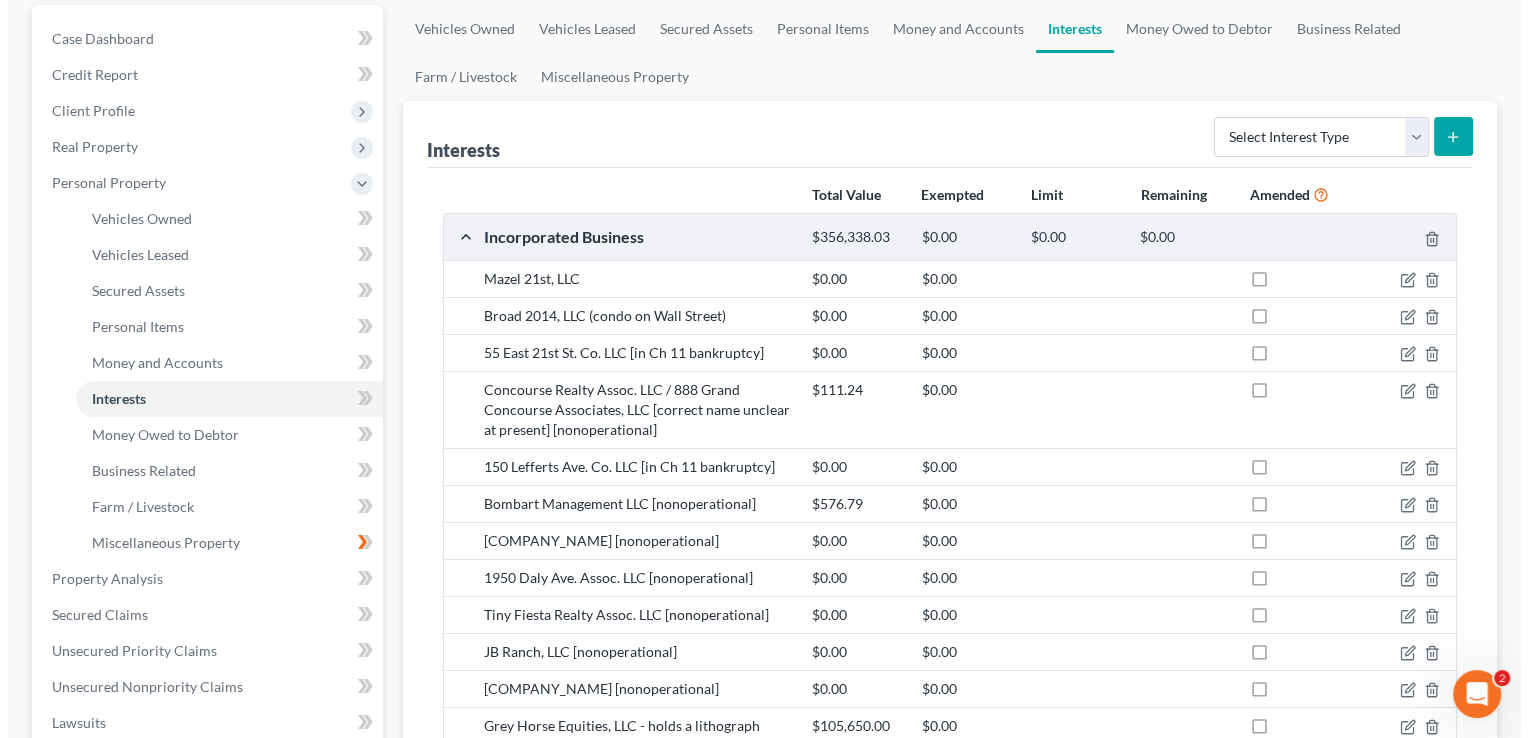scroll, scrollTop: 200, scrollLeft: 0, axis: vertical 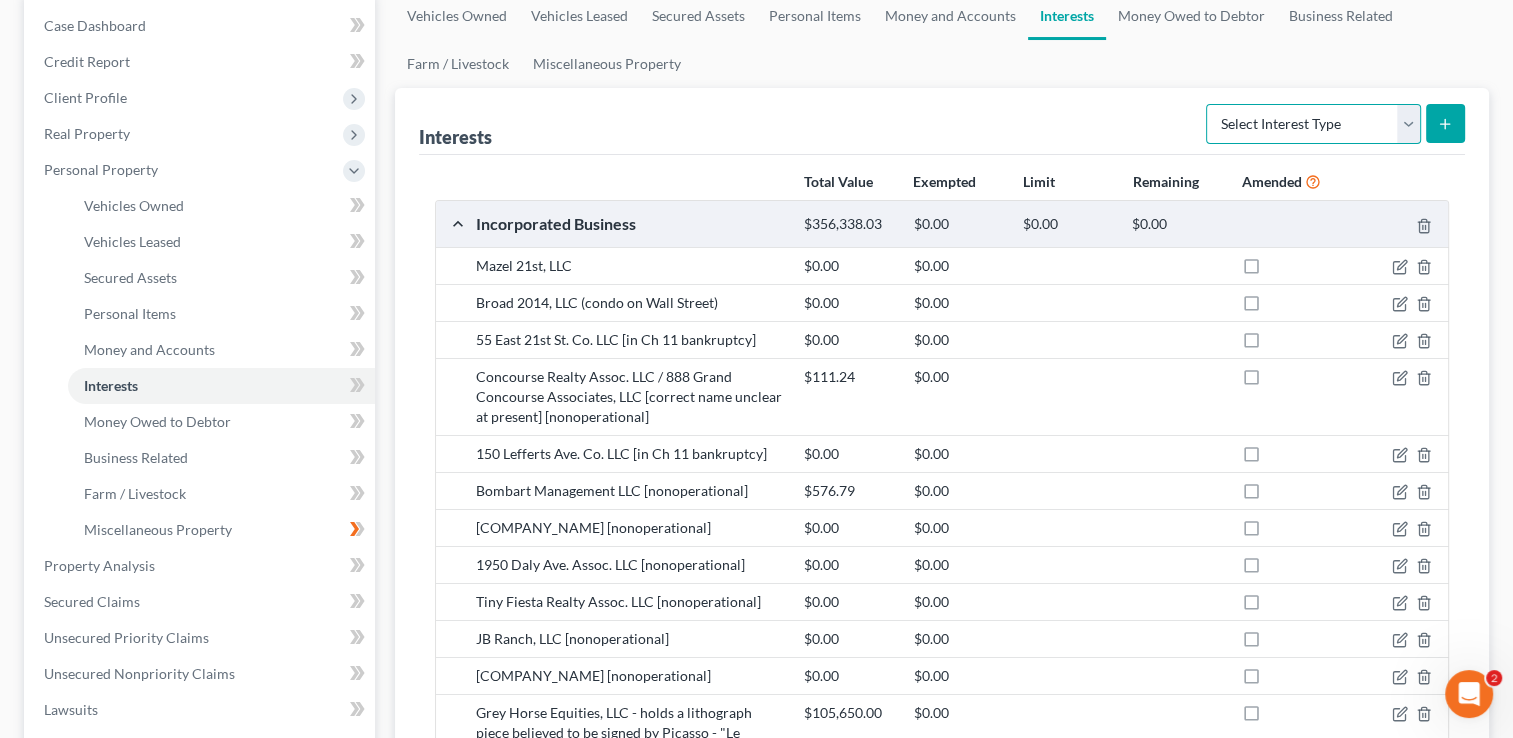click on "Select Interest Type 401K Annuity Bond Education IRA Government Bond Government Pension Plan Incorporated Business IRA Joint Venture (Active) Joint Venture (Inactive) Keogh Mutual Fund Other Retirement Plan Partnership (Active) Partnership (Inactive) Pension Plan Stock Term Life Insurance Unincorporated Business Whole Life Insurance" at bounding box center (1313, 124) 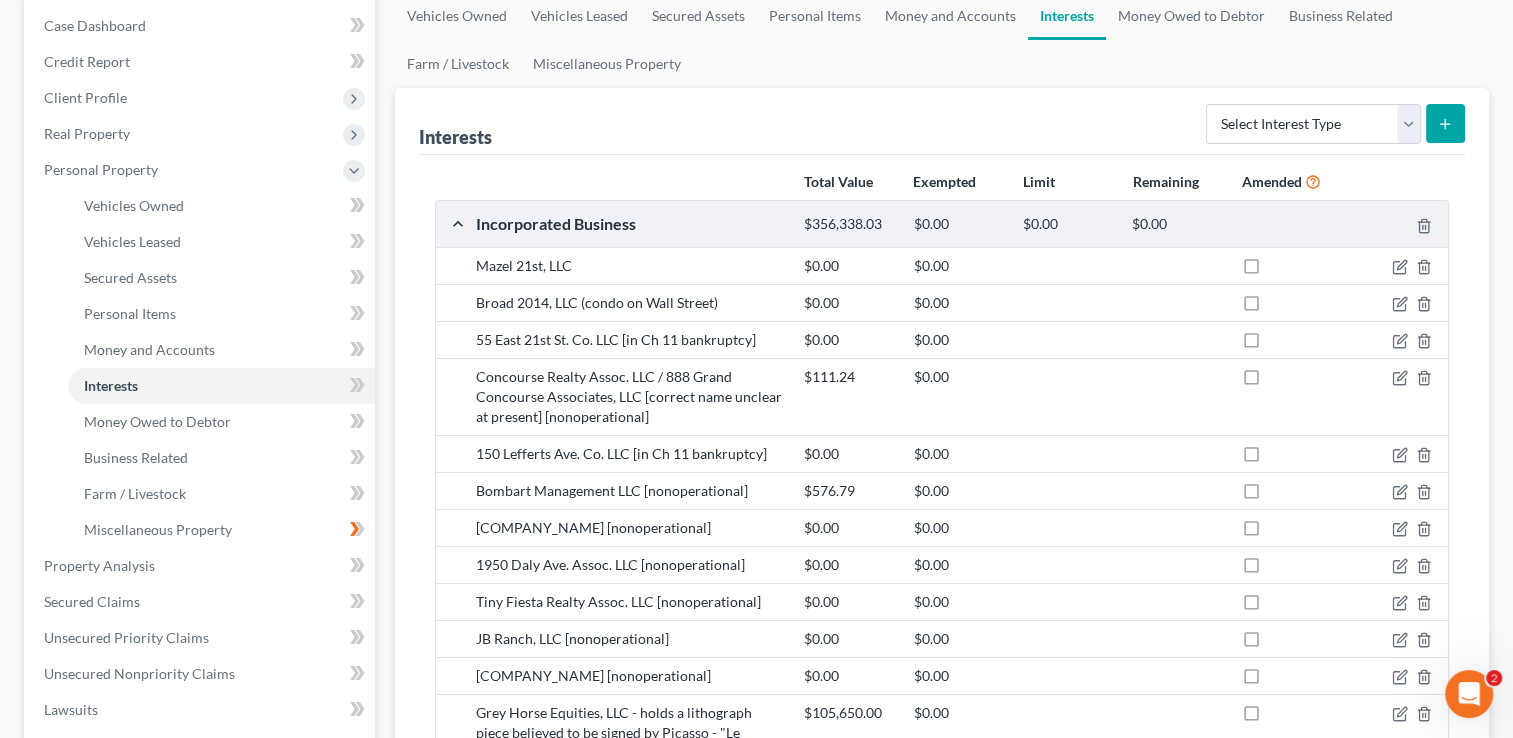 click on "Interests Select Interest Type 401K Annuity Bond Education IRA Government Bond Government Pension Plan Incorporated Business IRA Joint Venture (Active) Joint Venture (Inactive) Keogh Mutual Fund Other Retirement Plan Partnership (Active) Partnership (Inactive) Pension Plan Stock Term Life Insurance Unincorporated Business Whole Life Insurance" at bounding box center [942, 121] 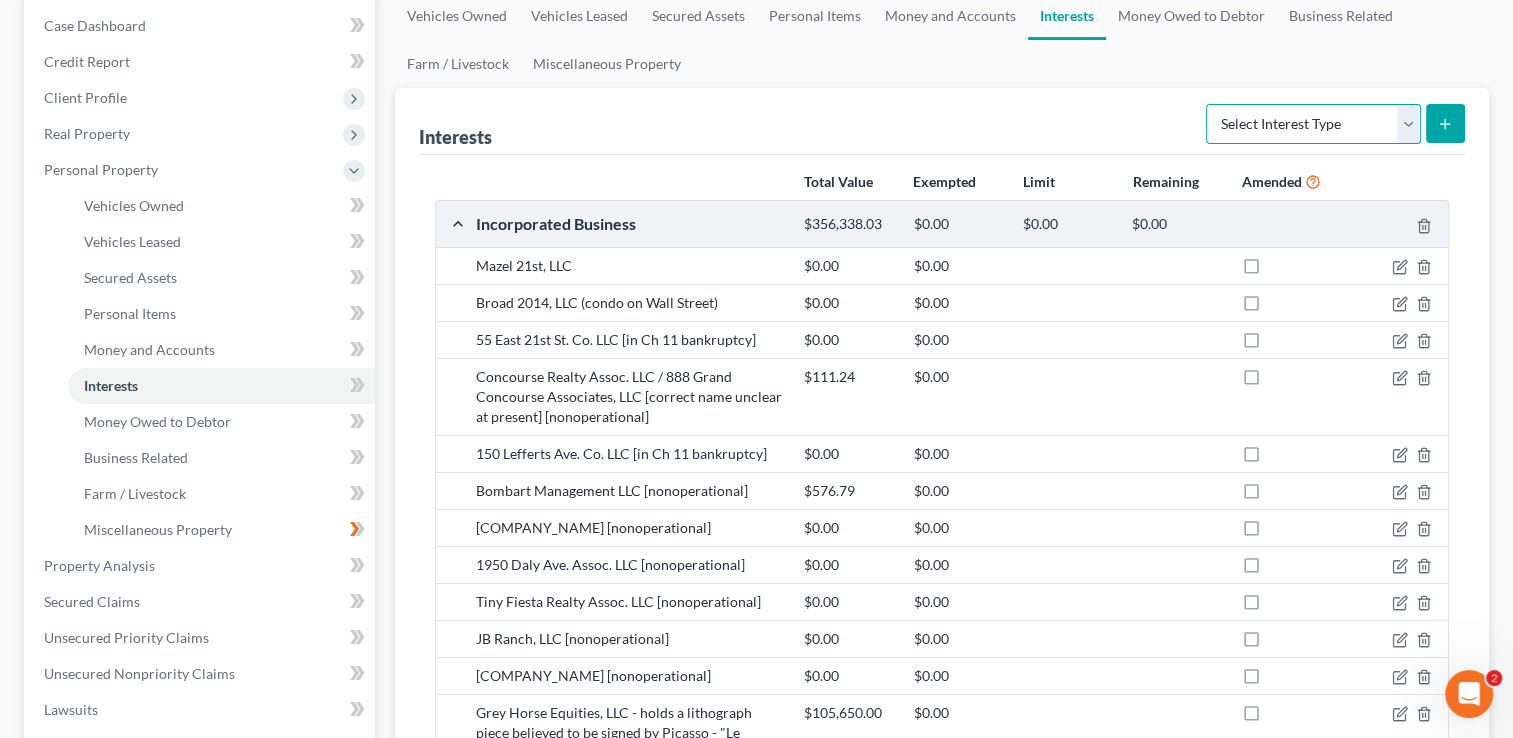 click on "Select Interest Type 401K Annuity Bond Education IRA Government Bond Government Pension Plan Incorporated Business IRA Joint Venture (Active) Joint Venture (Inactive) Keogh Mutual Fund Other Retirement Plan Partnership (Active) Partnership (Inactive) Pension Plan Stock Term Life Insurance Unincorporated Business Whole Life Insurance" at bounding box center (1313, 124) 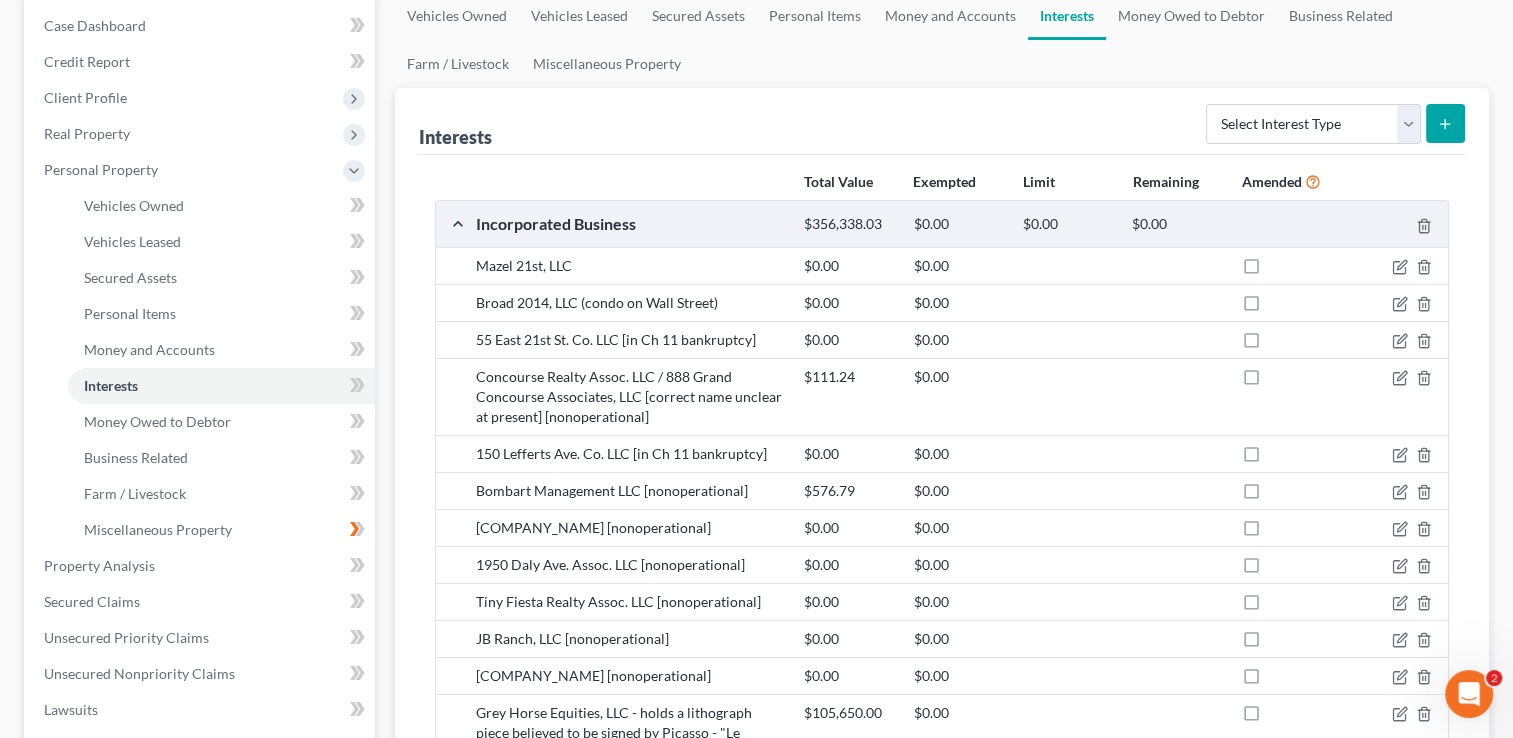 click on "Interests Select Interest Type 401K Annuity Bond Education IRA Government Bond Government Pension Plan Incorporated Business IRA Joint Venture (Active) Joint Venture (Inactive) Keogh Mutual Fund Other Retirement Plan Partnership (Active) Partnership (Inactive) Pension Plan Stock Term Life Insurance Unincorporated Business Whole Life Insurance" at bounding box center (942, 121) 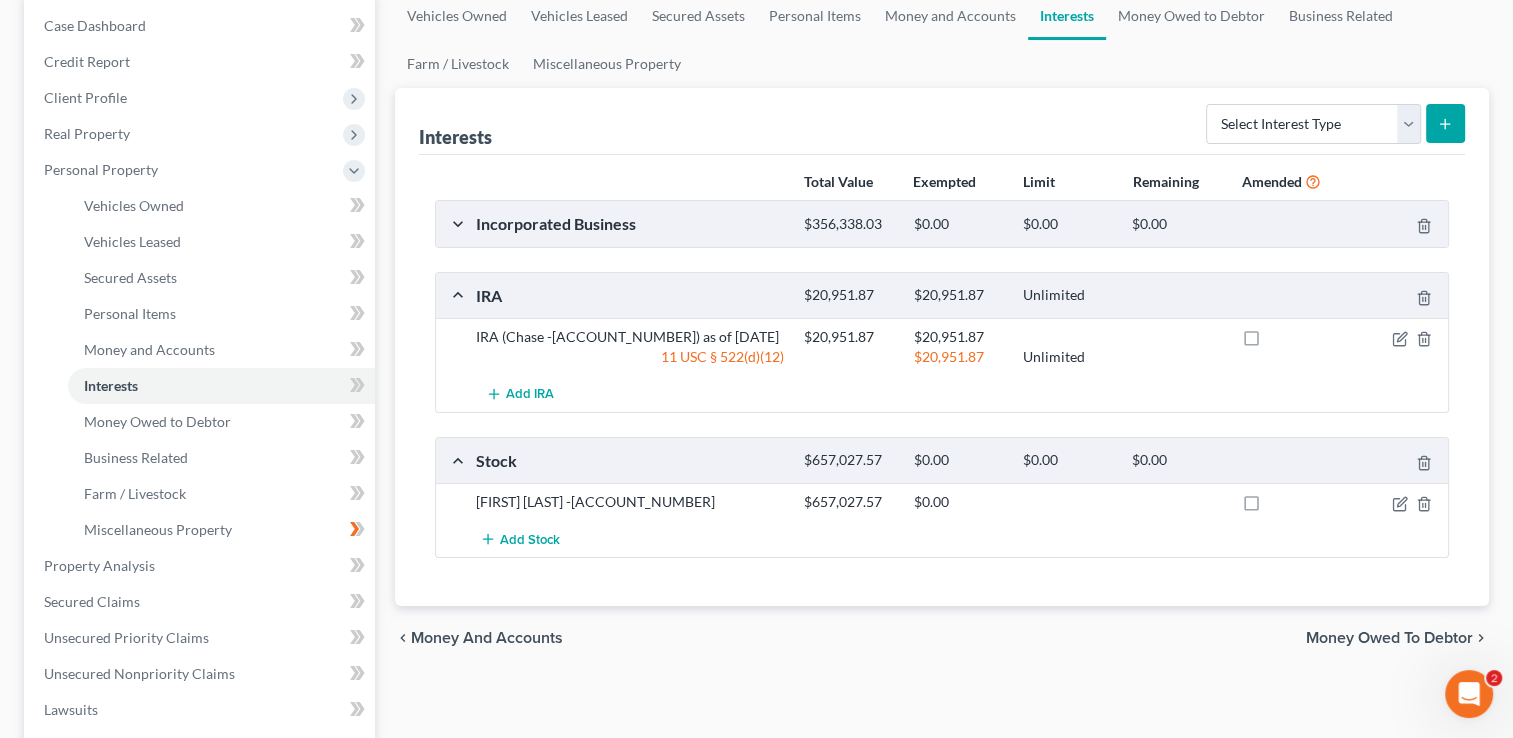 click on "Incorporated Business" at bounding box center [630, 223] 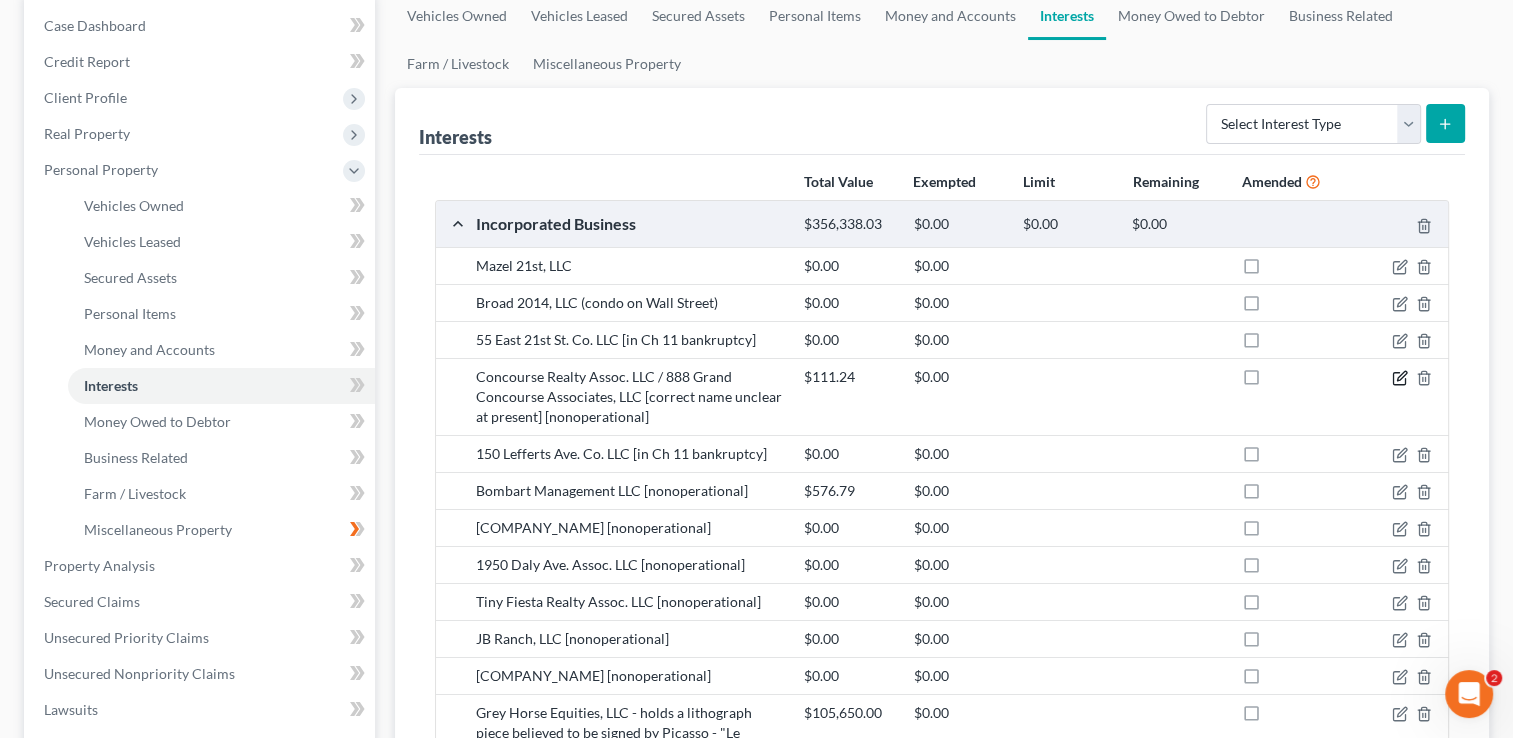 click on "$111.24 $0.00" at bounding box center [1122, 397] 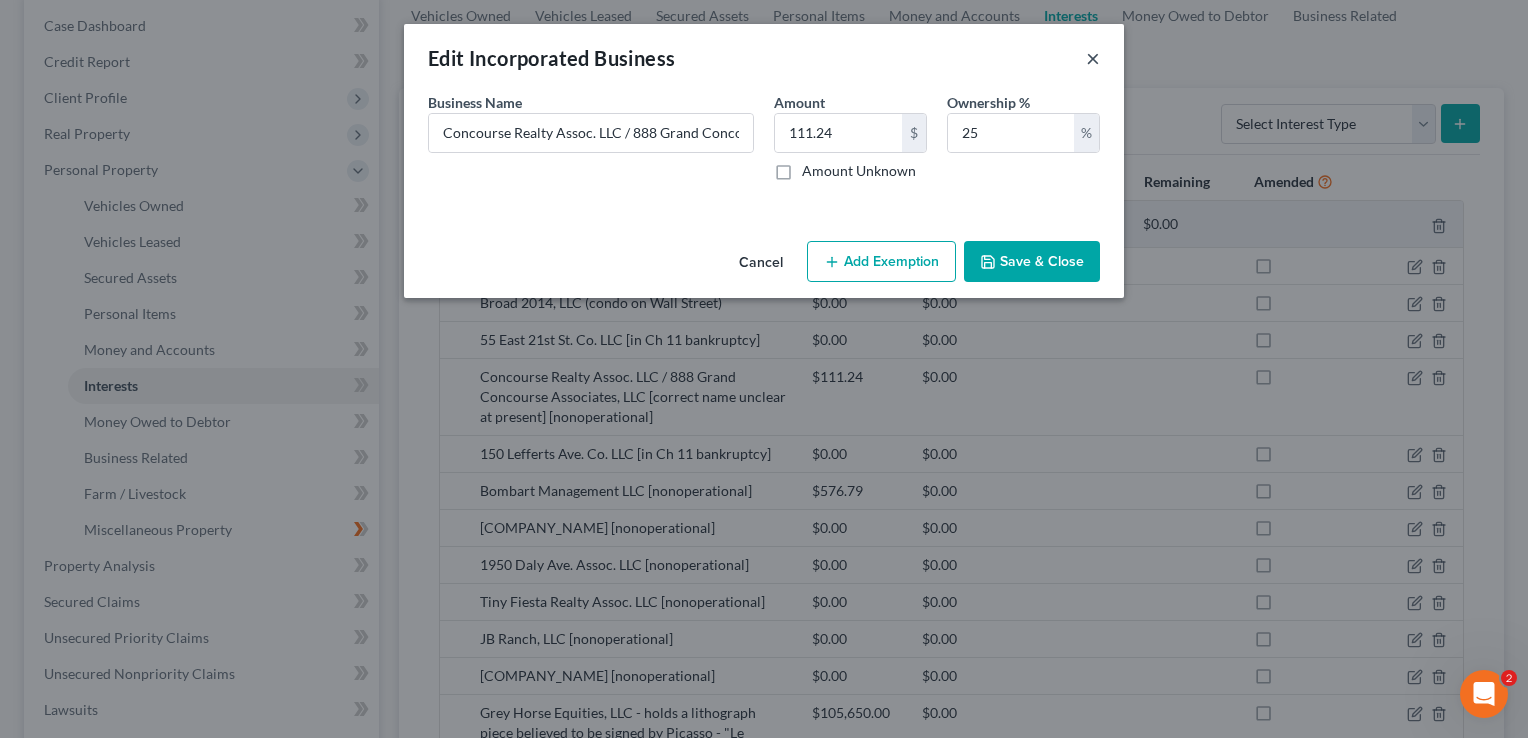 click on "×" at bounding box center (1093, 58) 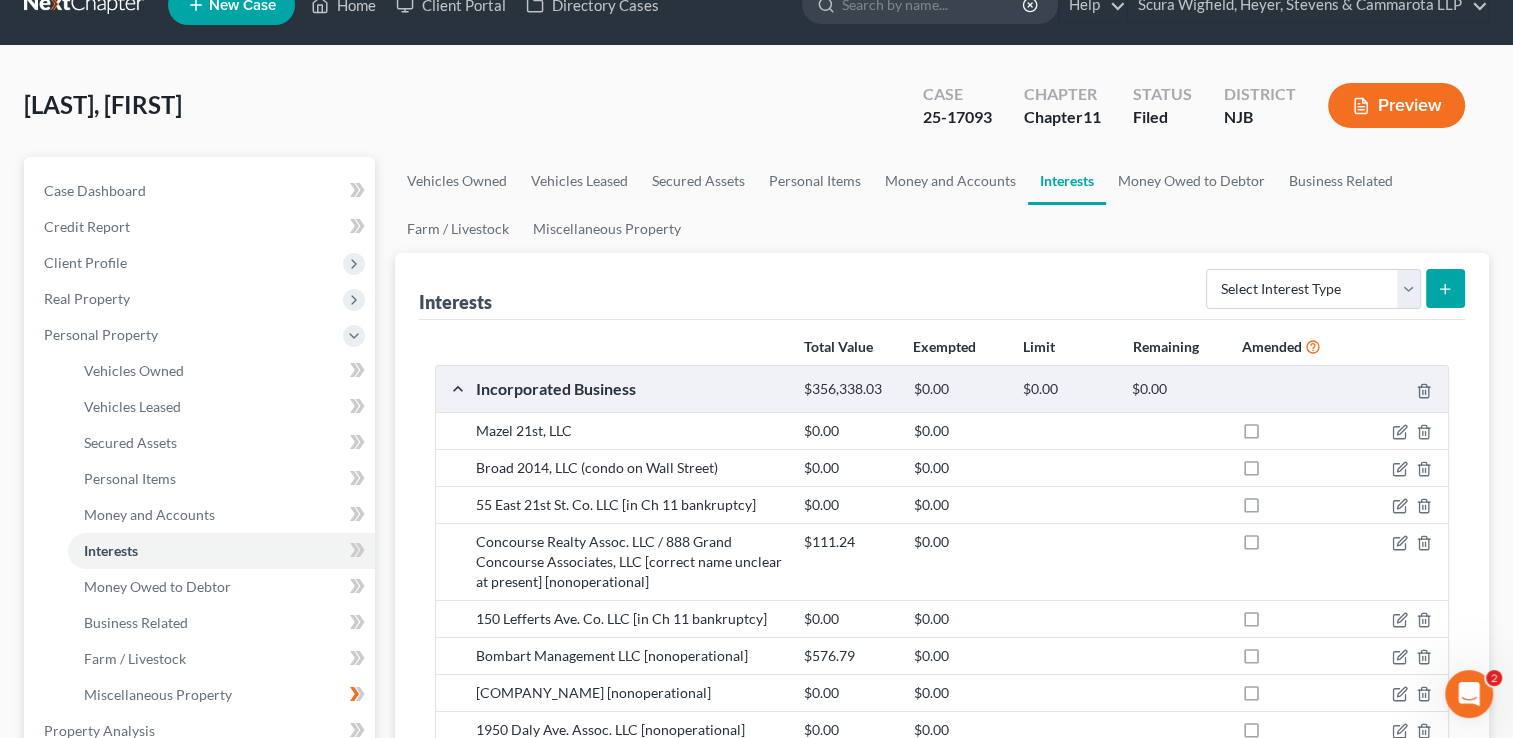 scroll, scrollTop: 0, scrollLeft: 0, axis: both 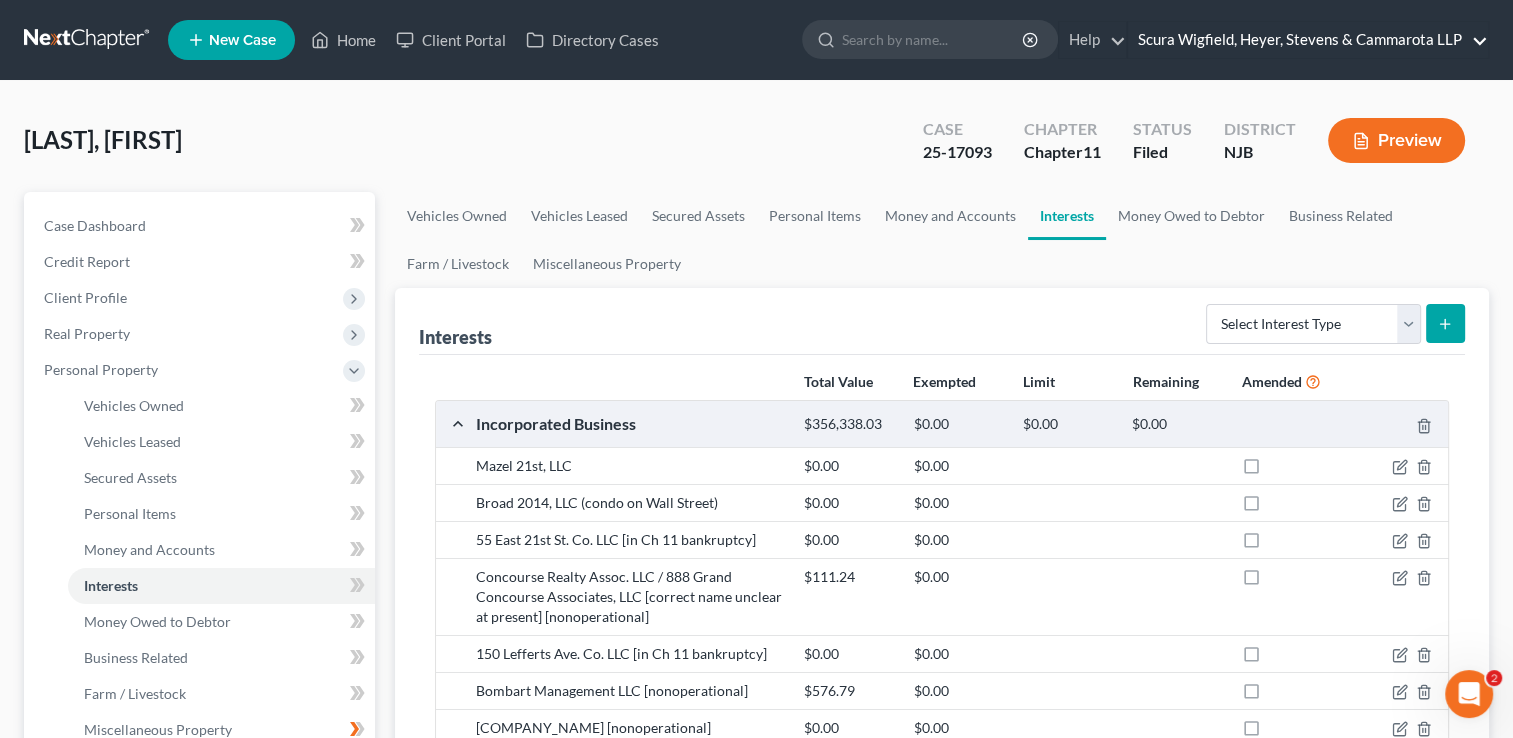 click on "Scura Wigfield, Heyer, Stevens & Cammarota LLP" at bounding box center (1308, 40) 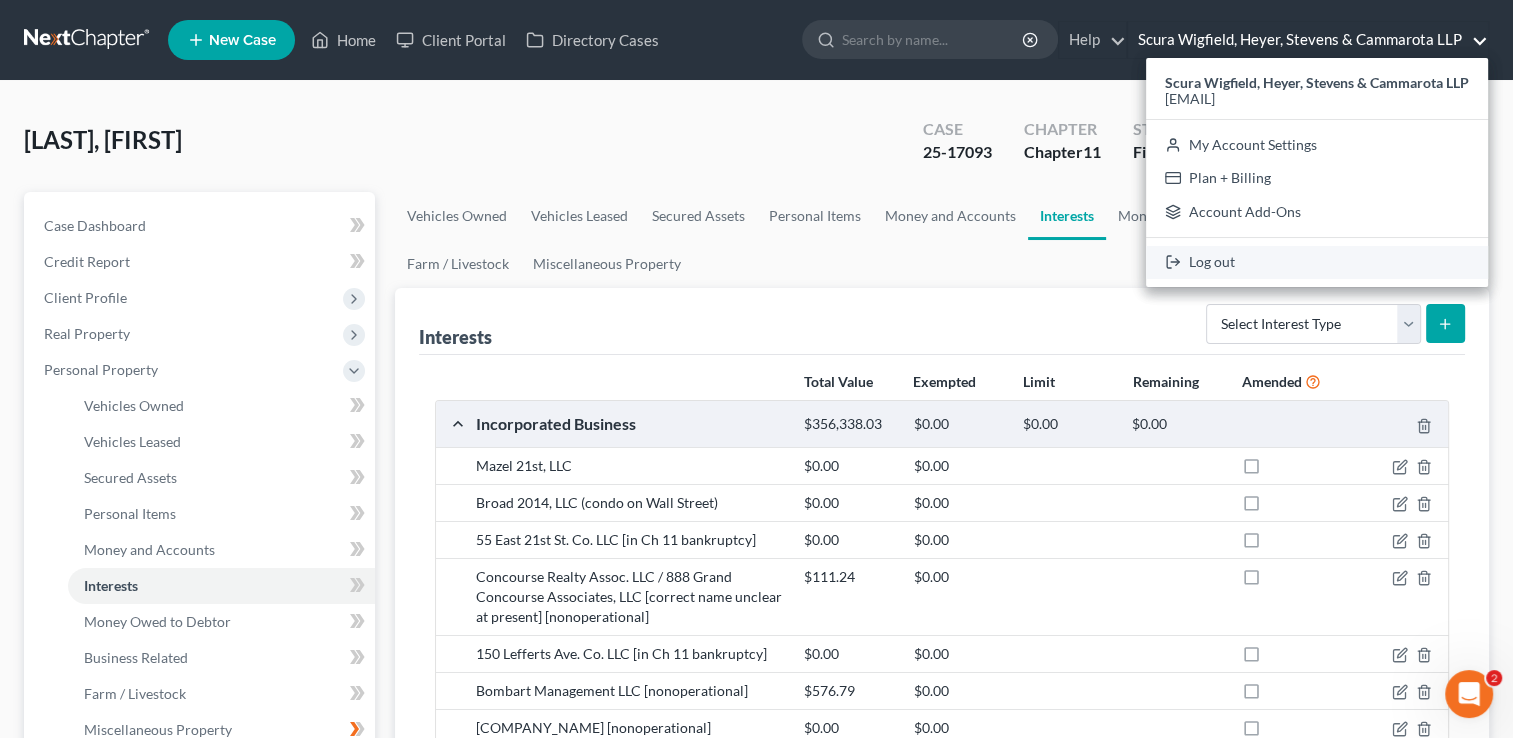 click on "Log out" at bounding box center (1317, 263) 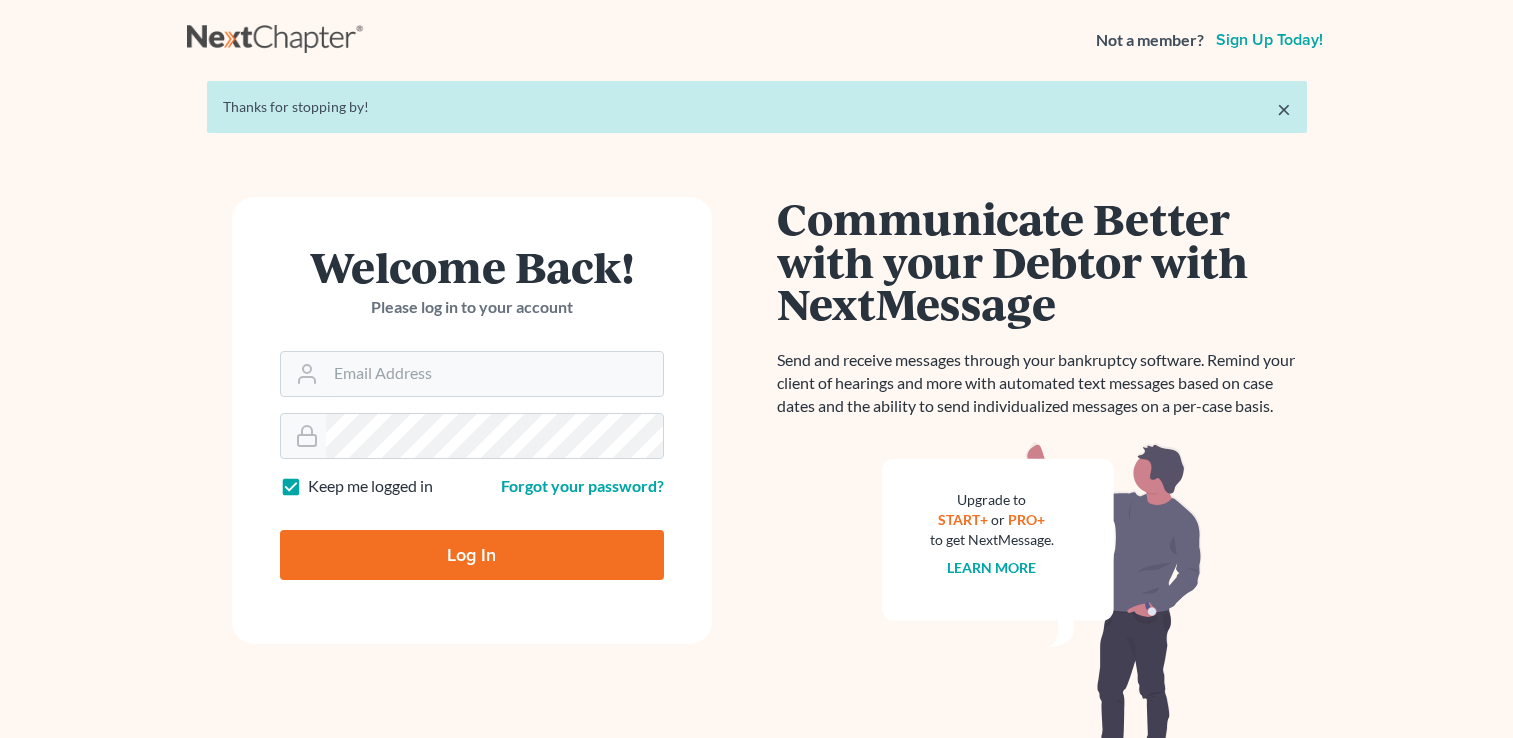 scroll, scrollTop: 0, scrollLeft: 0, axis: both 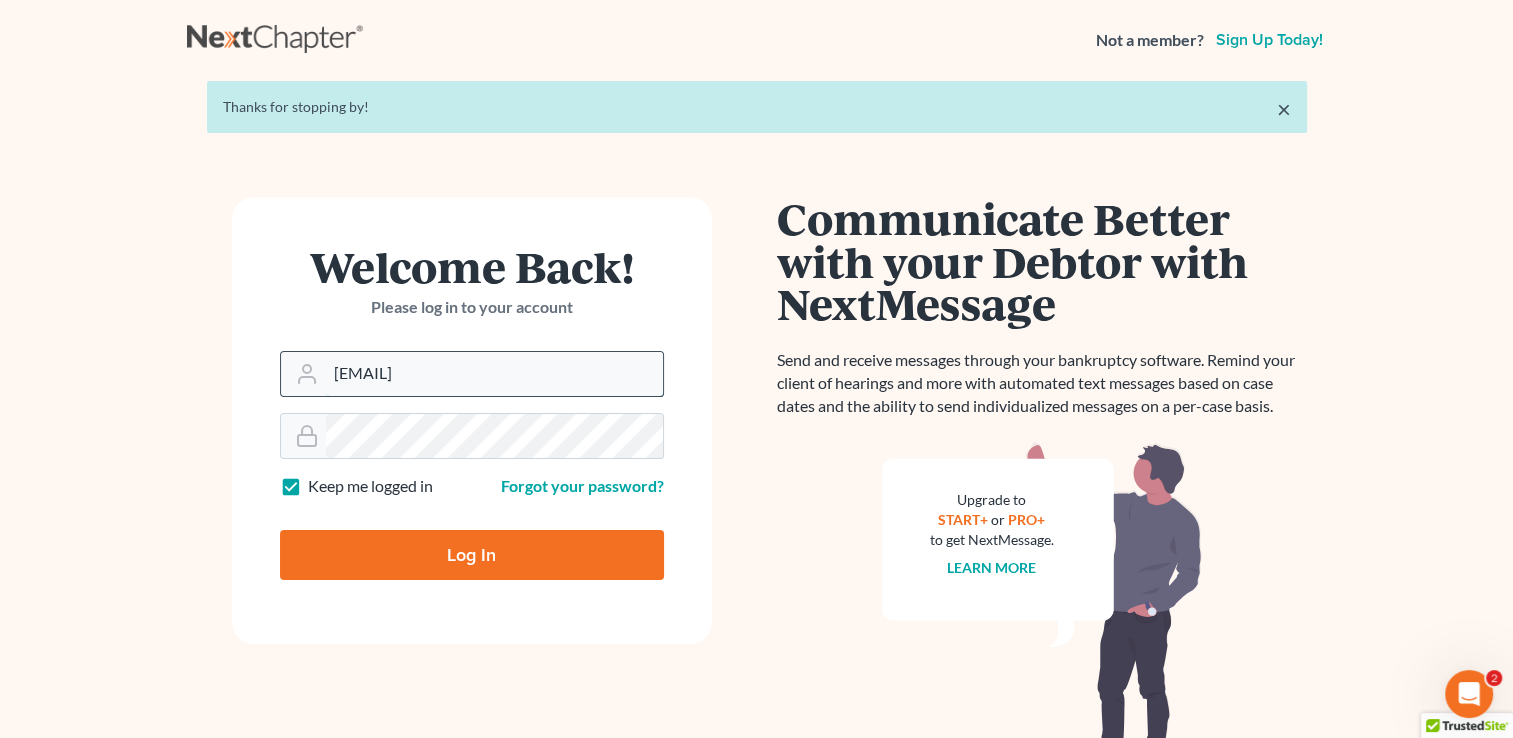 click on "[EMAIL]" at bounding box center (494, 374) 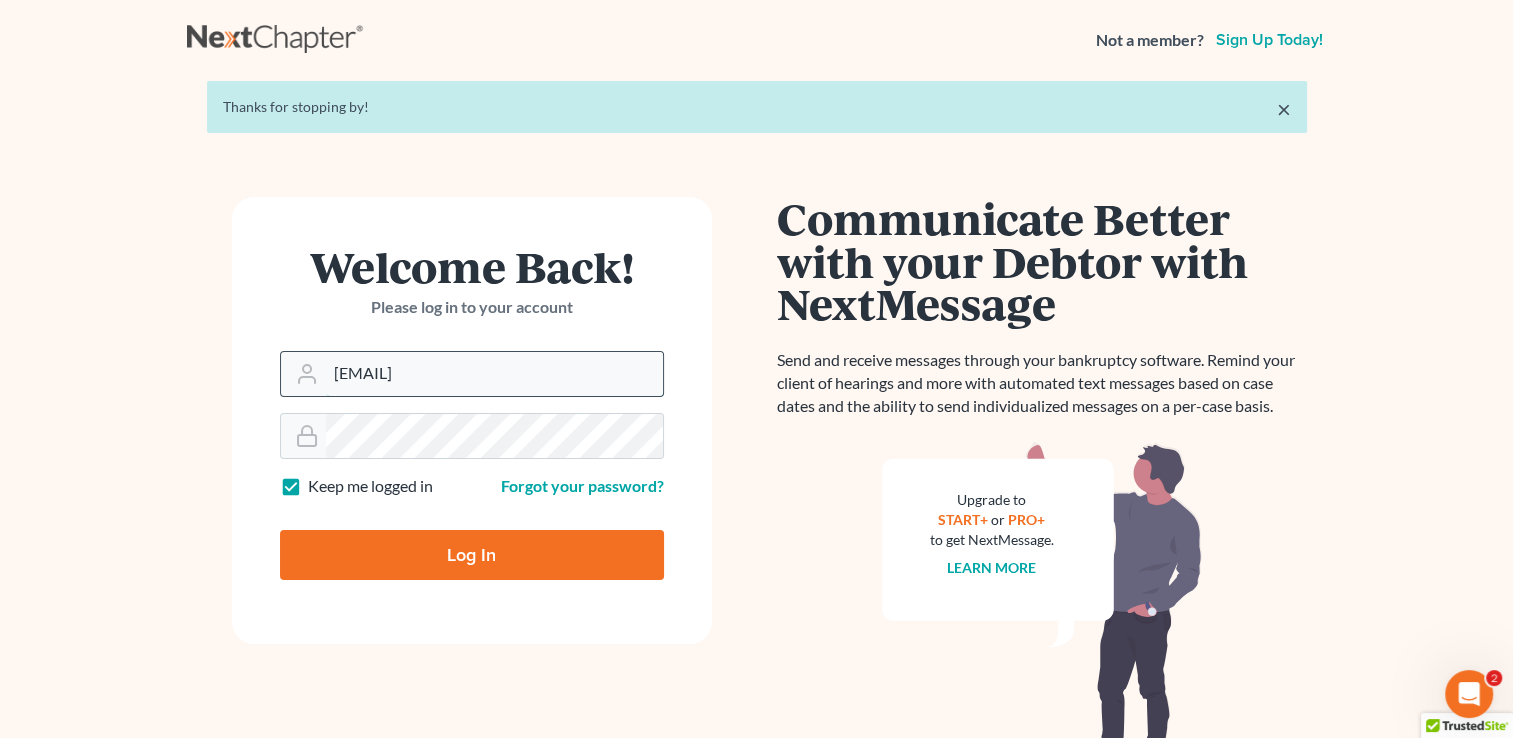 click on "[EMAIL]" at bounding box center [494, 374] 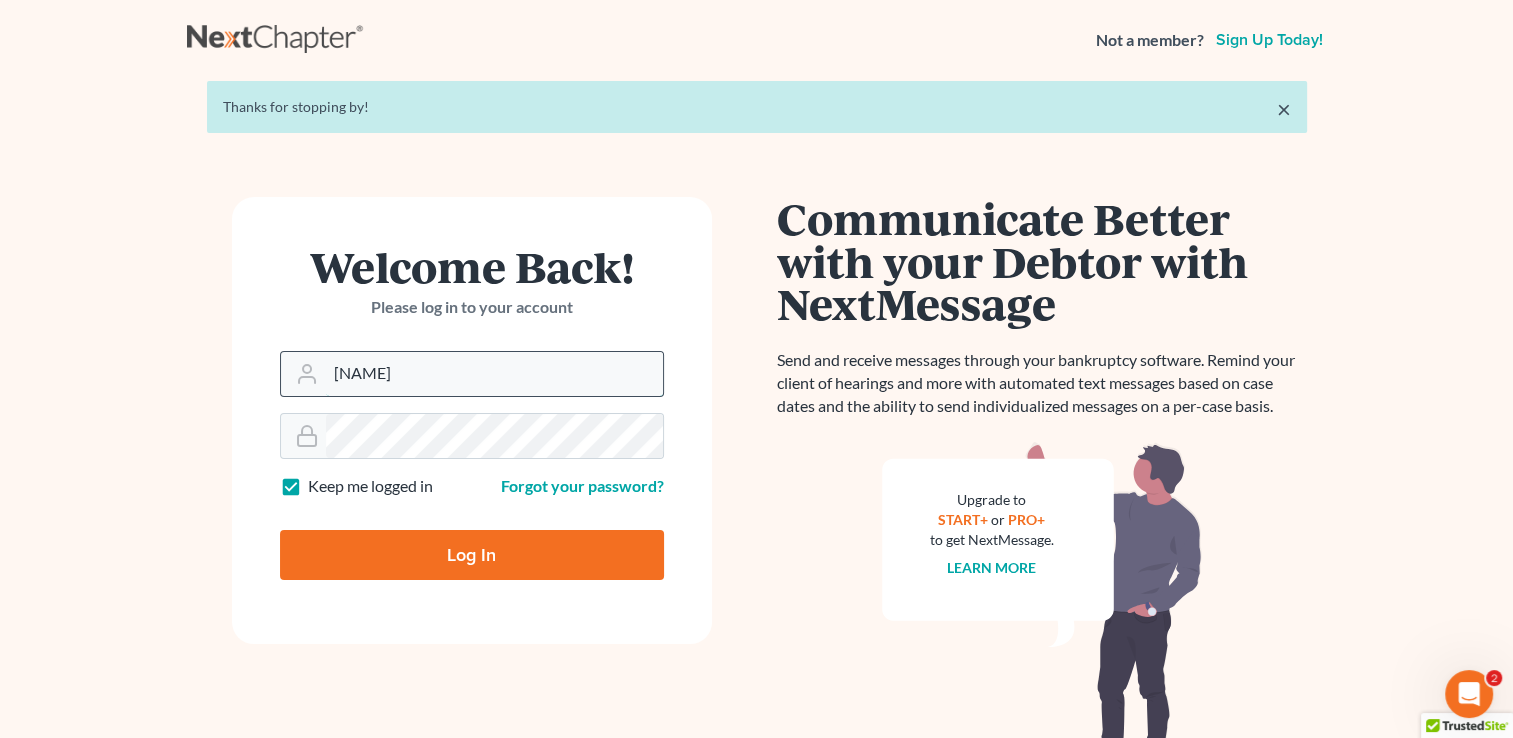 type on "m" 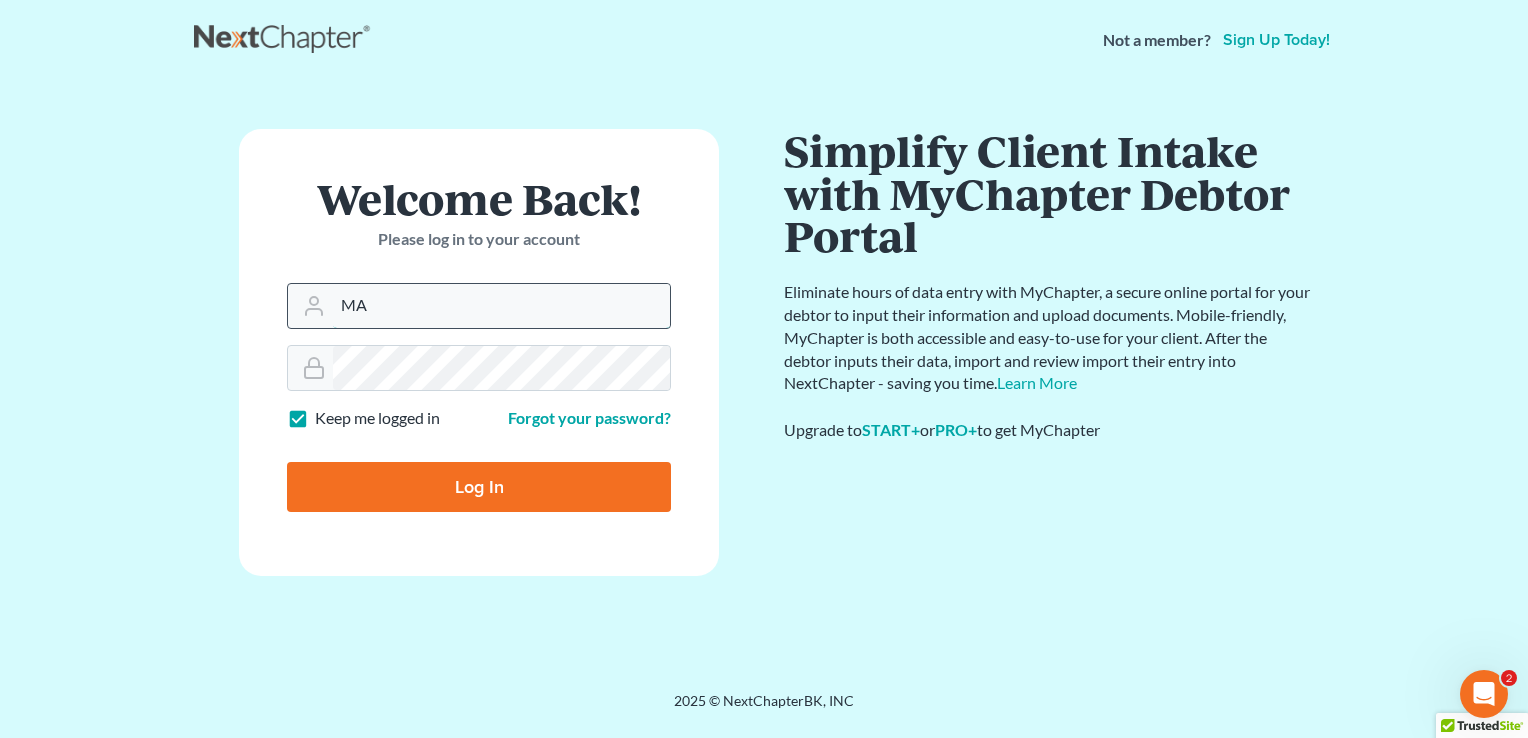 type on "M" 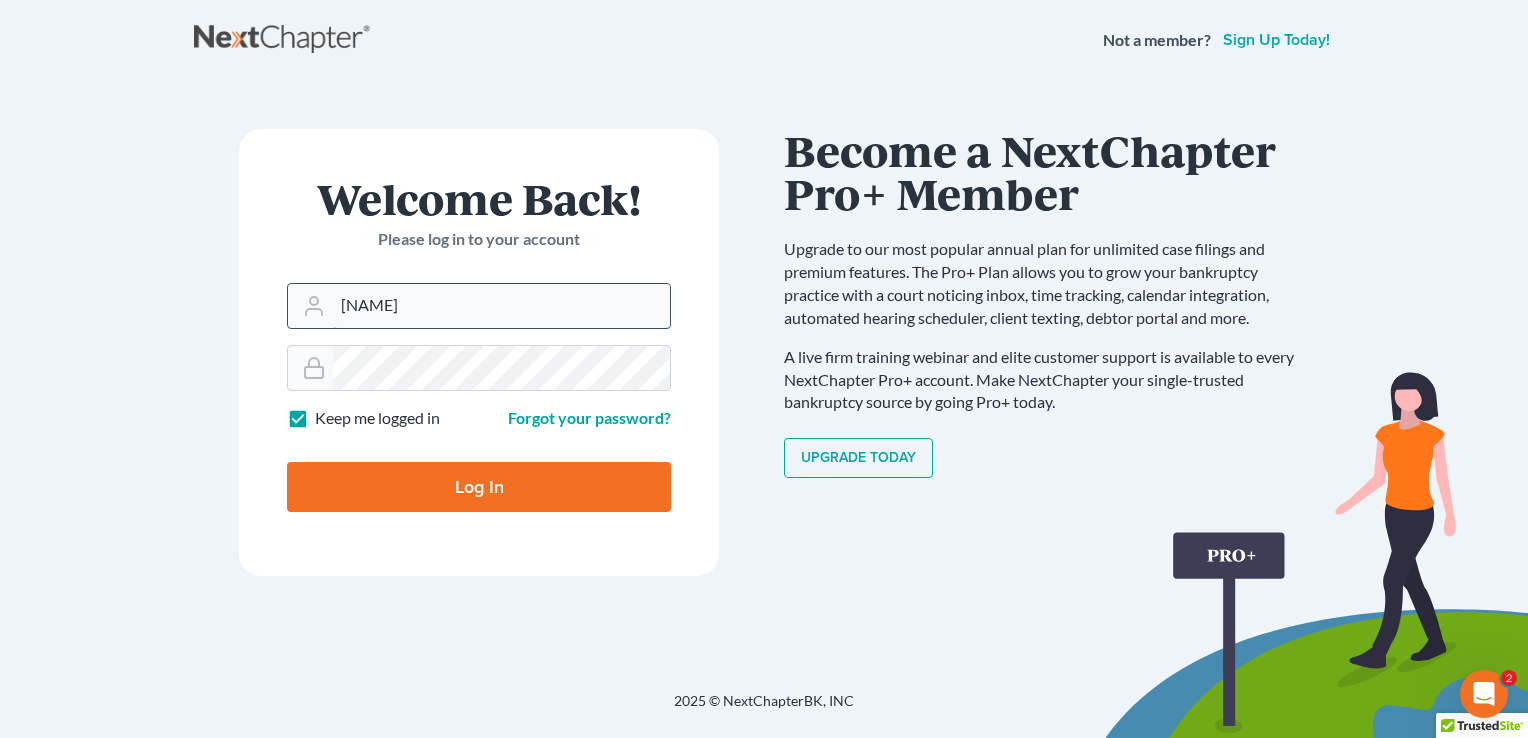 click on "[NAME]" at bounding box center (501, 306) 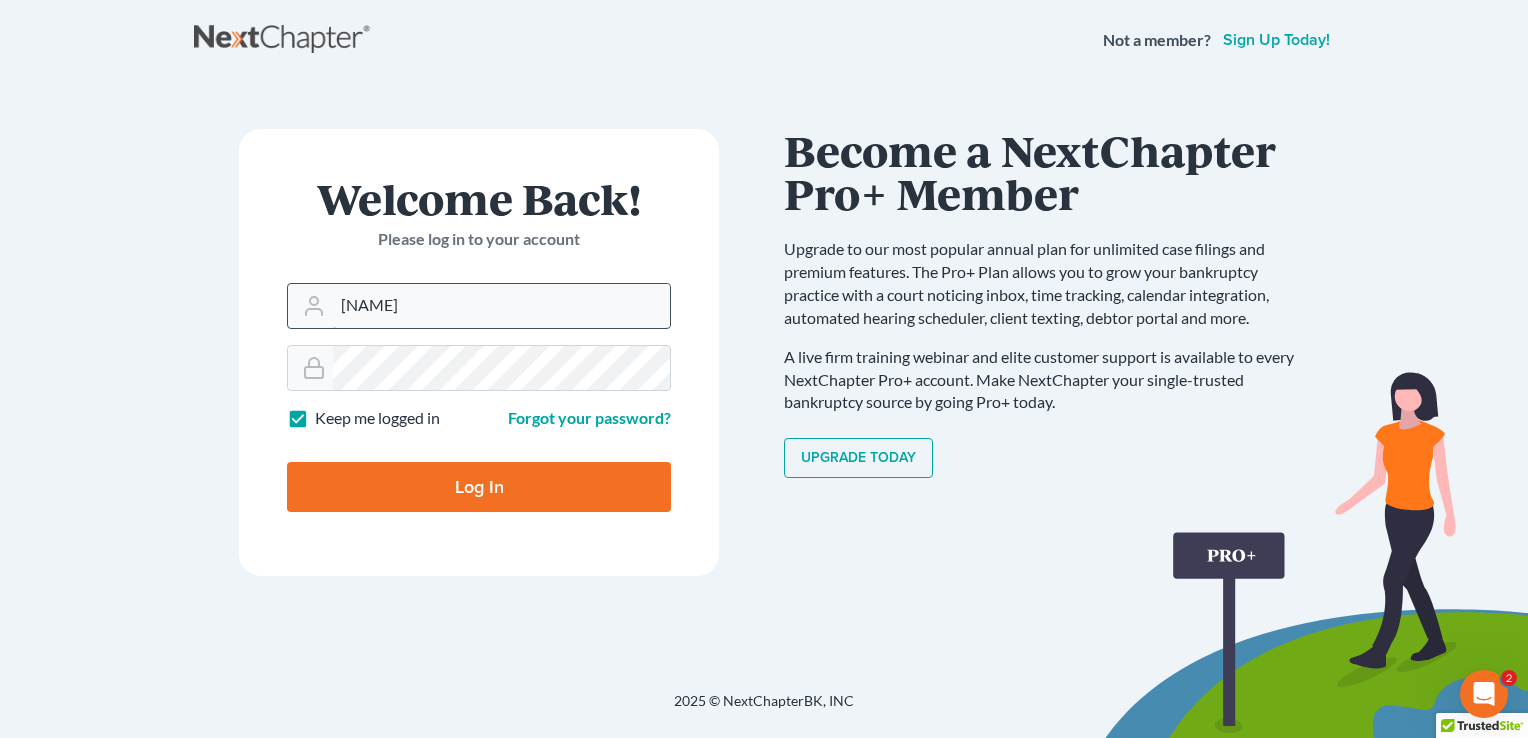 click on "[NAME]" at bounding box center (501, 306) 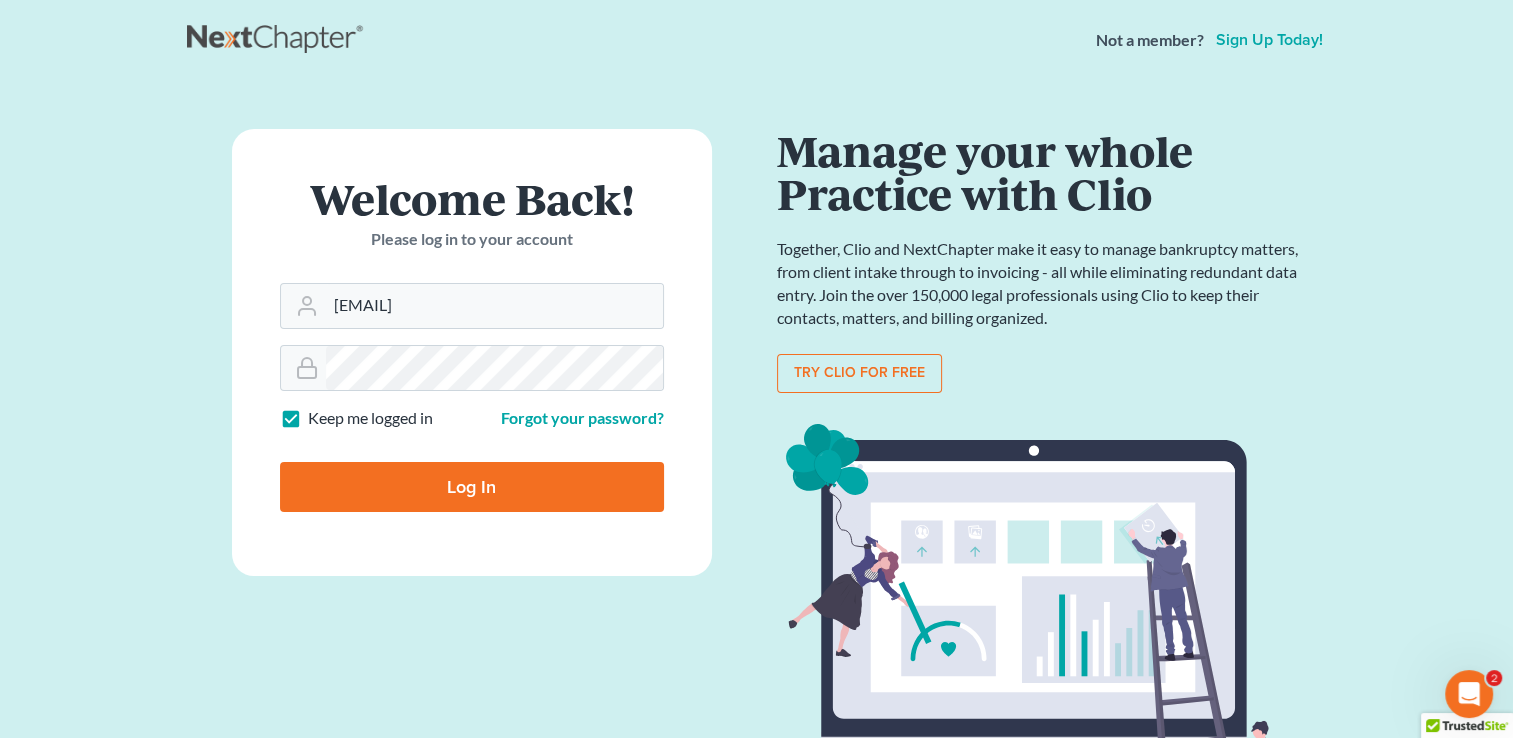 click on "Log In" at bounding box center [472, 487] 